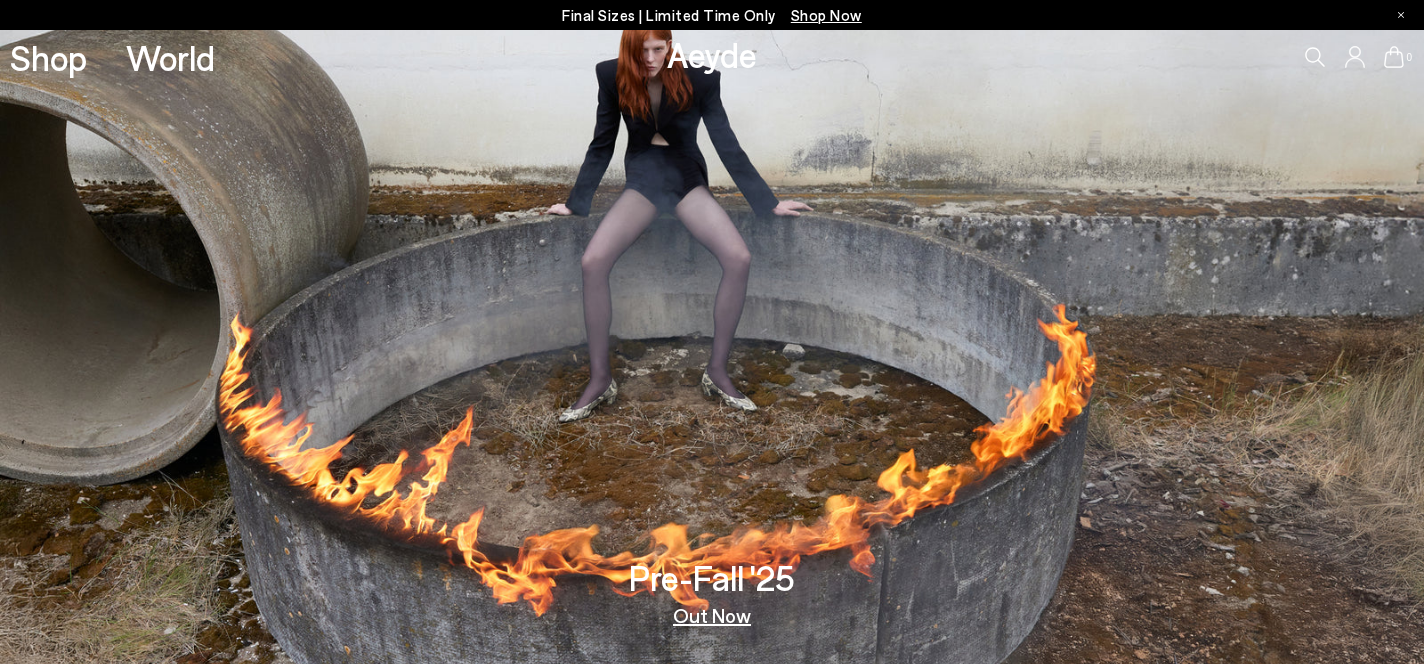 scroll, scrollTop: 0, scrollLeft: 0, axis: both 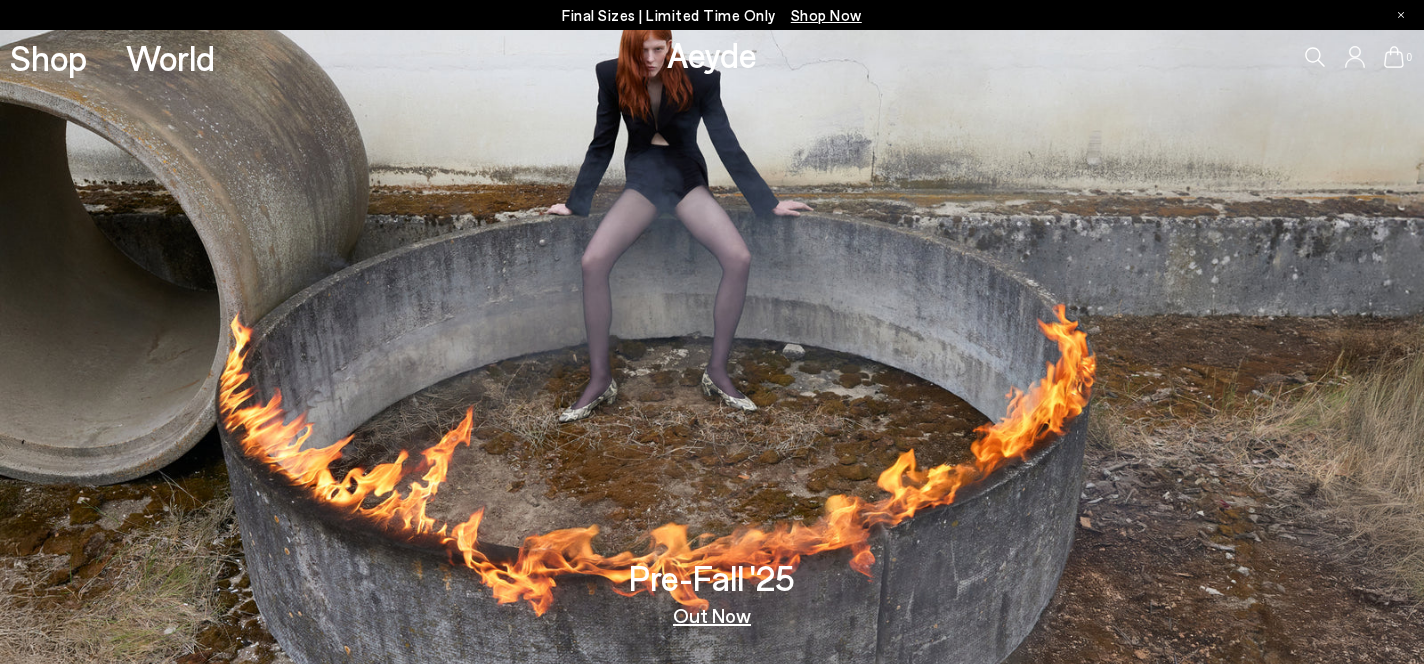 click on "Out Now" at bounding box center [712, 615] 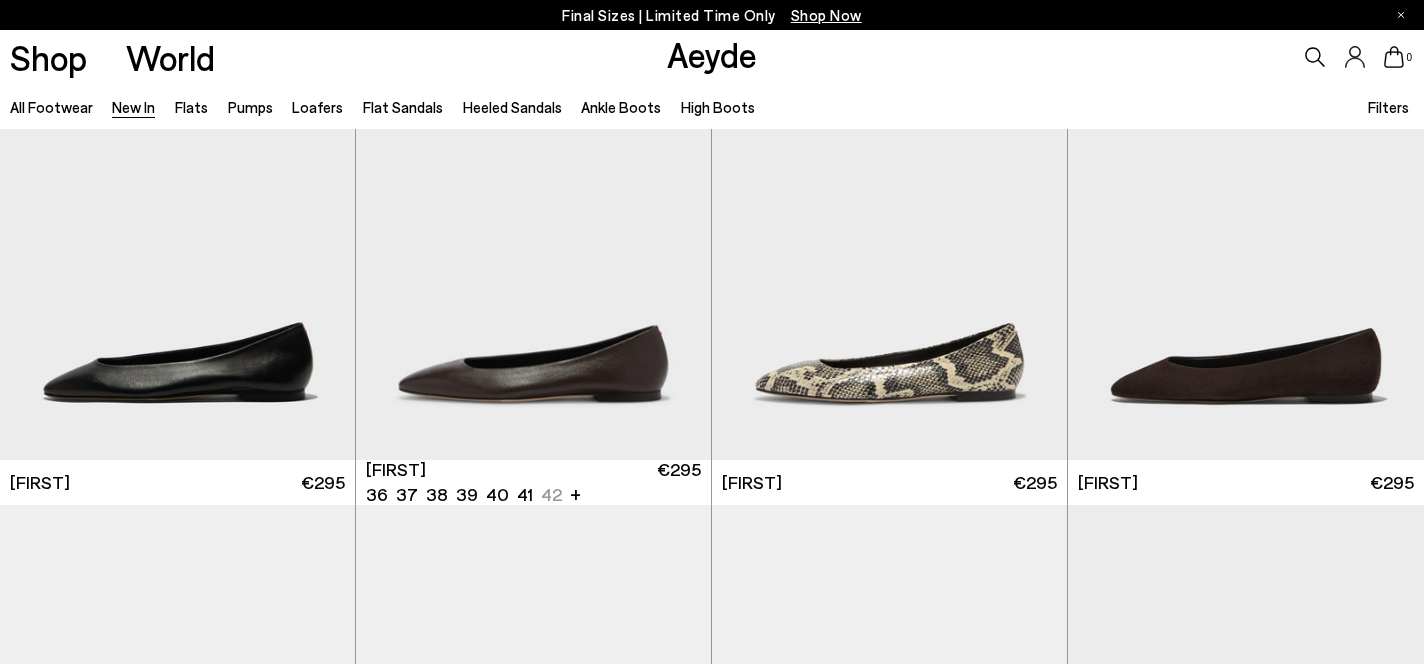 scroll, scrollTop: 122, scrollLeft: 0, axis: vertical 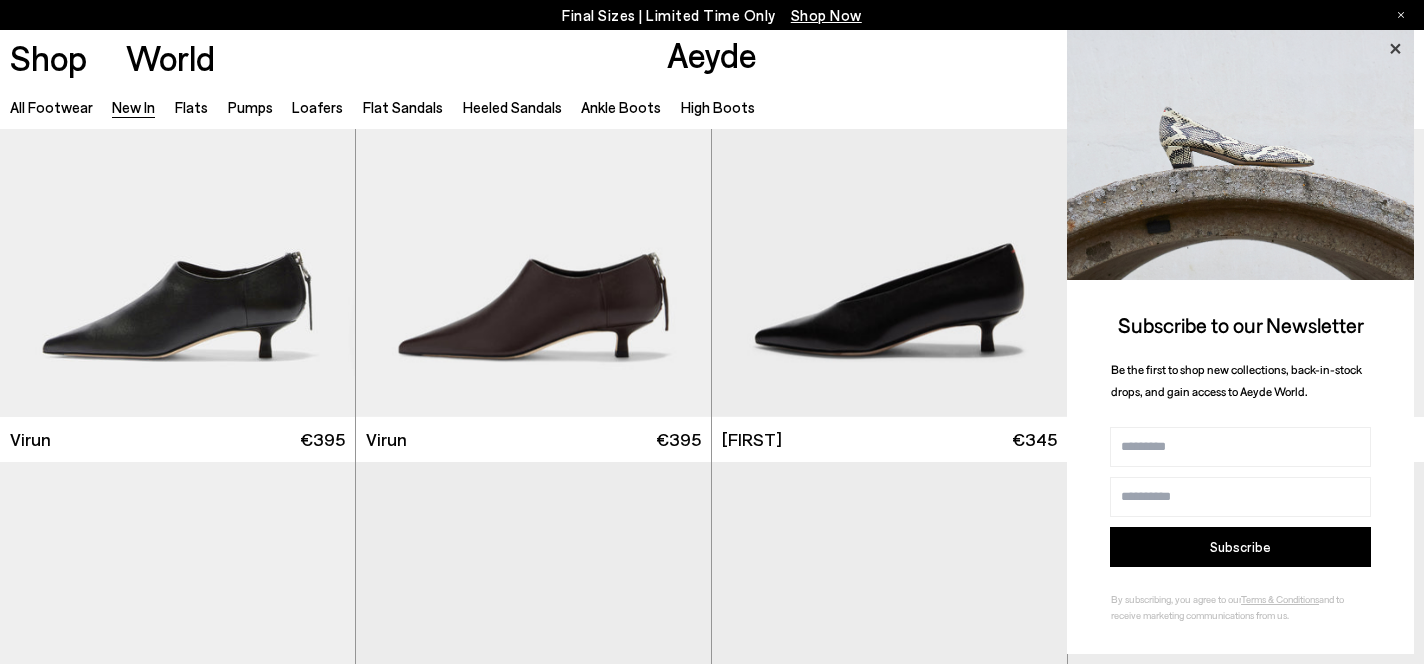 click 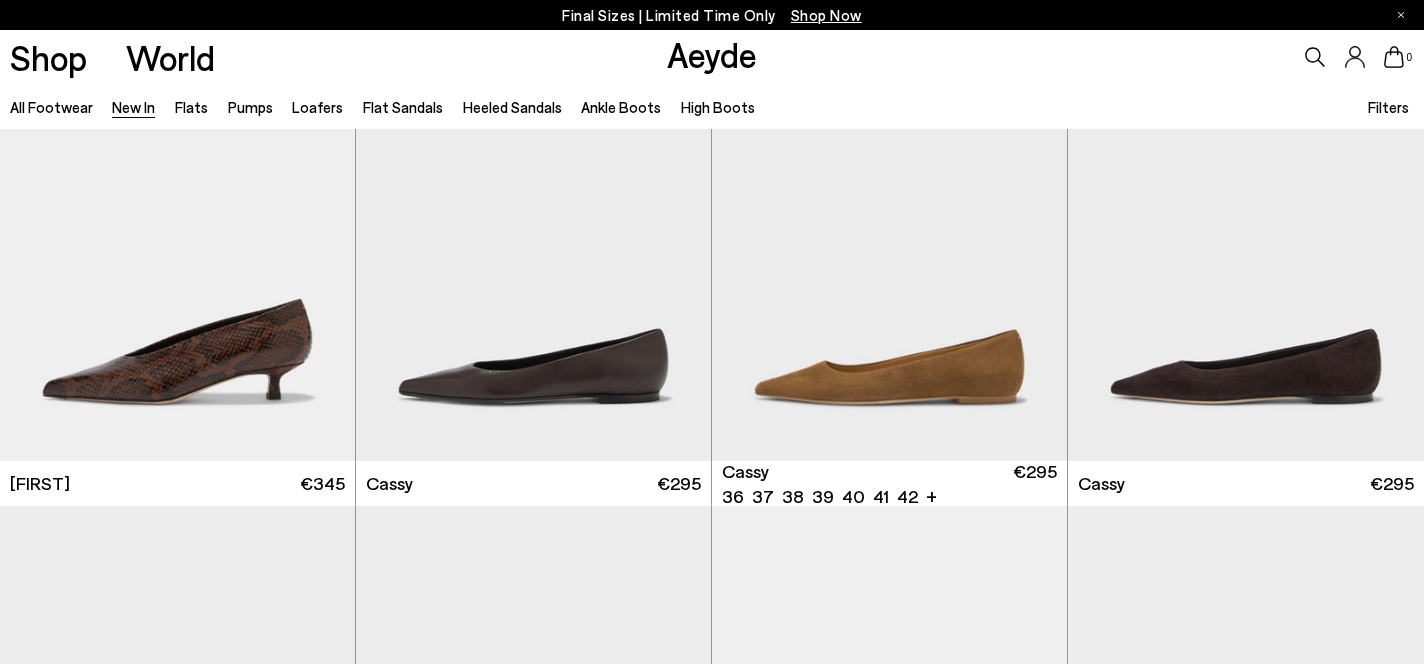 scroll, scrollTop: 6052, scrollLeft: 0, axis: vertical 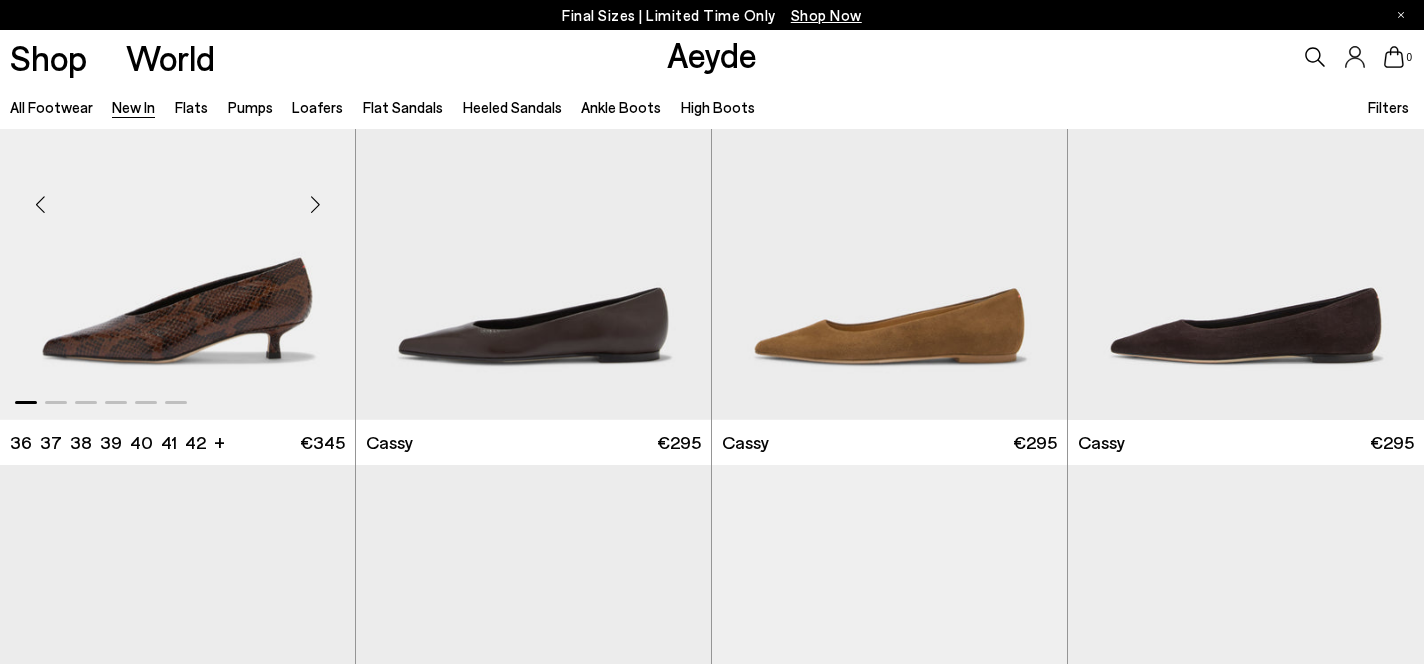 click at bounding box center [177, 197] 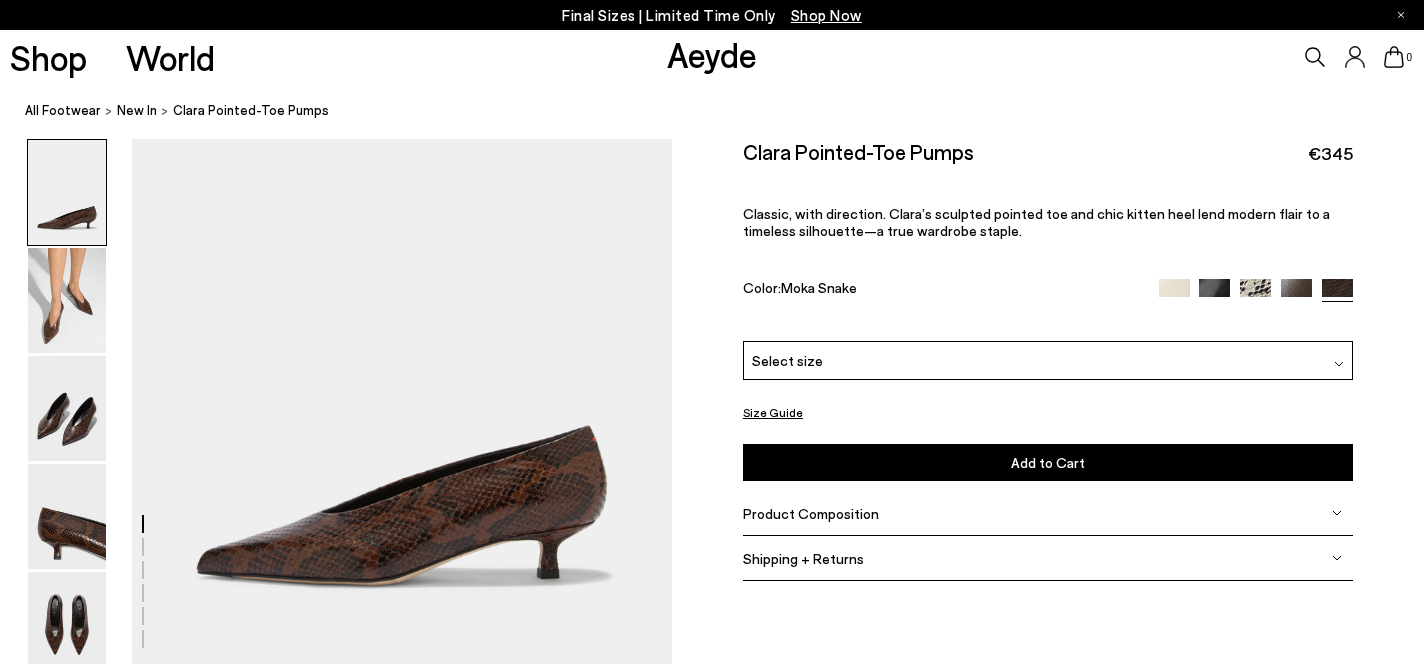 scroll, scrollTop: 0, scrollLeft: 0, axis: both 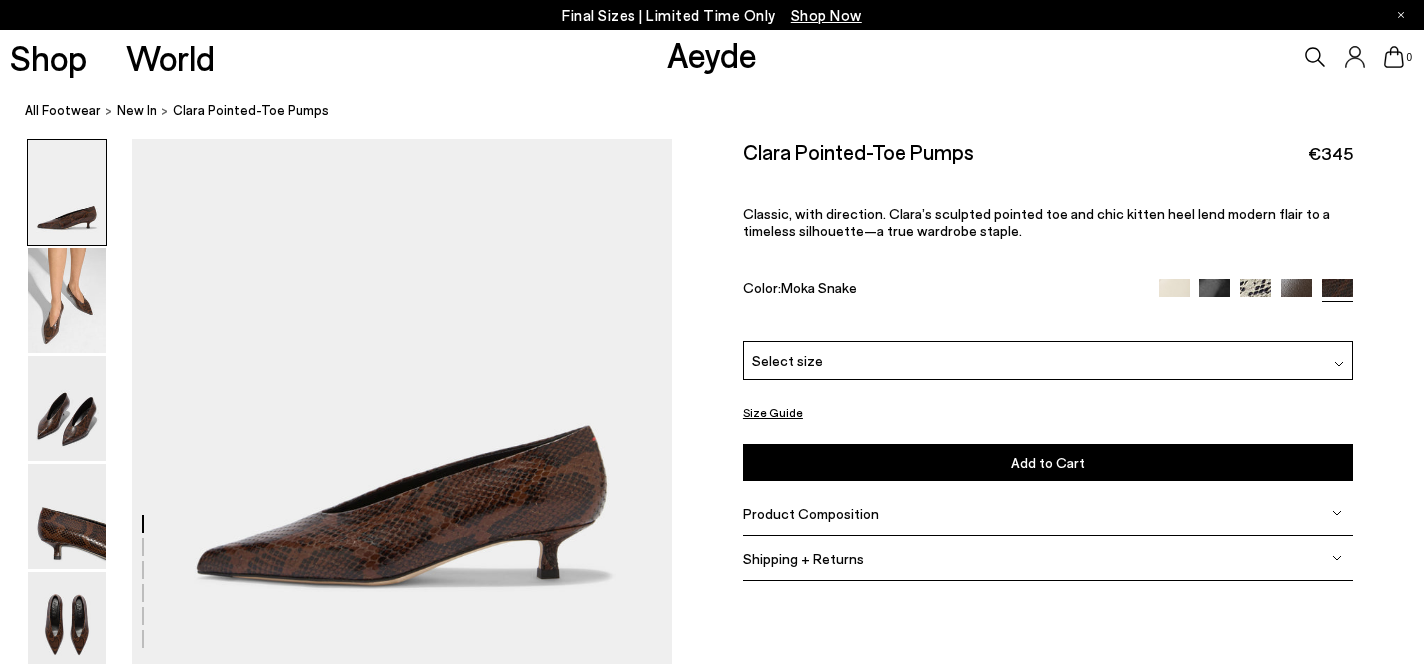 click at bounding box center [1339, 360] 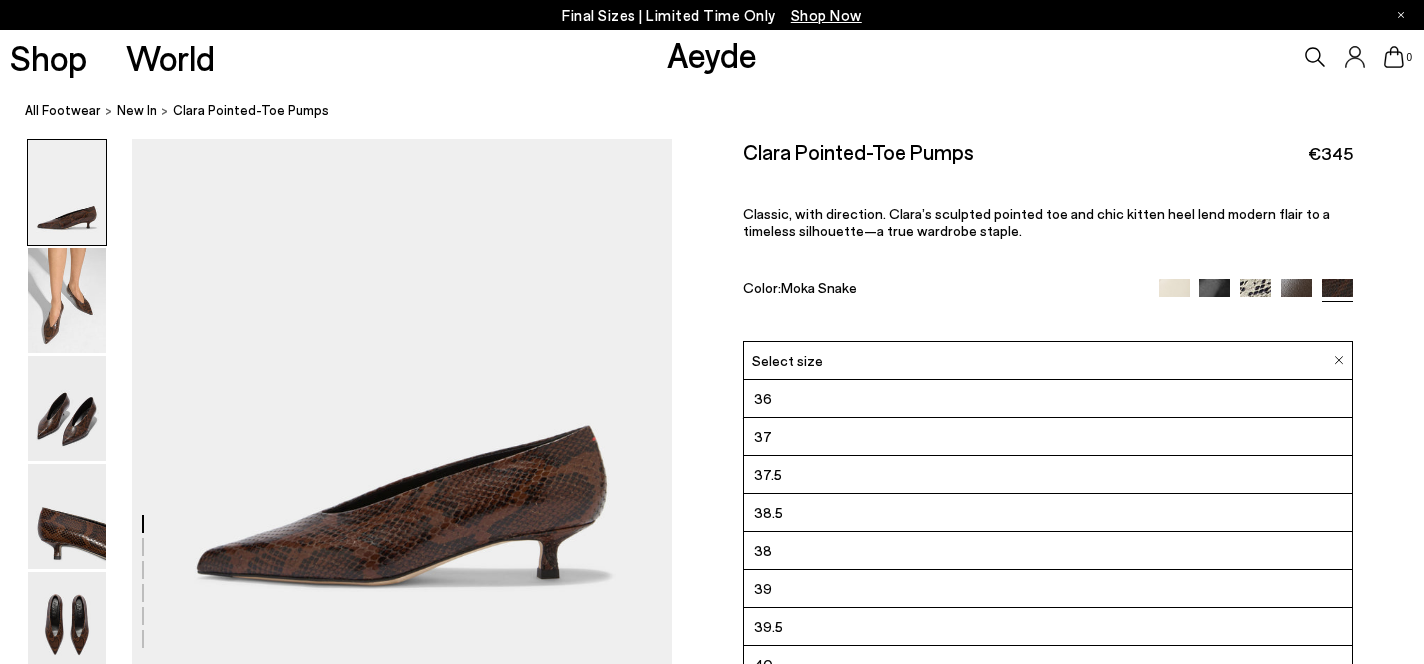 click on "38" at bounding box center [1048, 551] 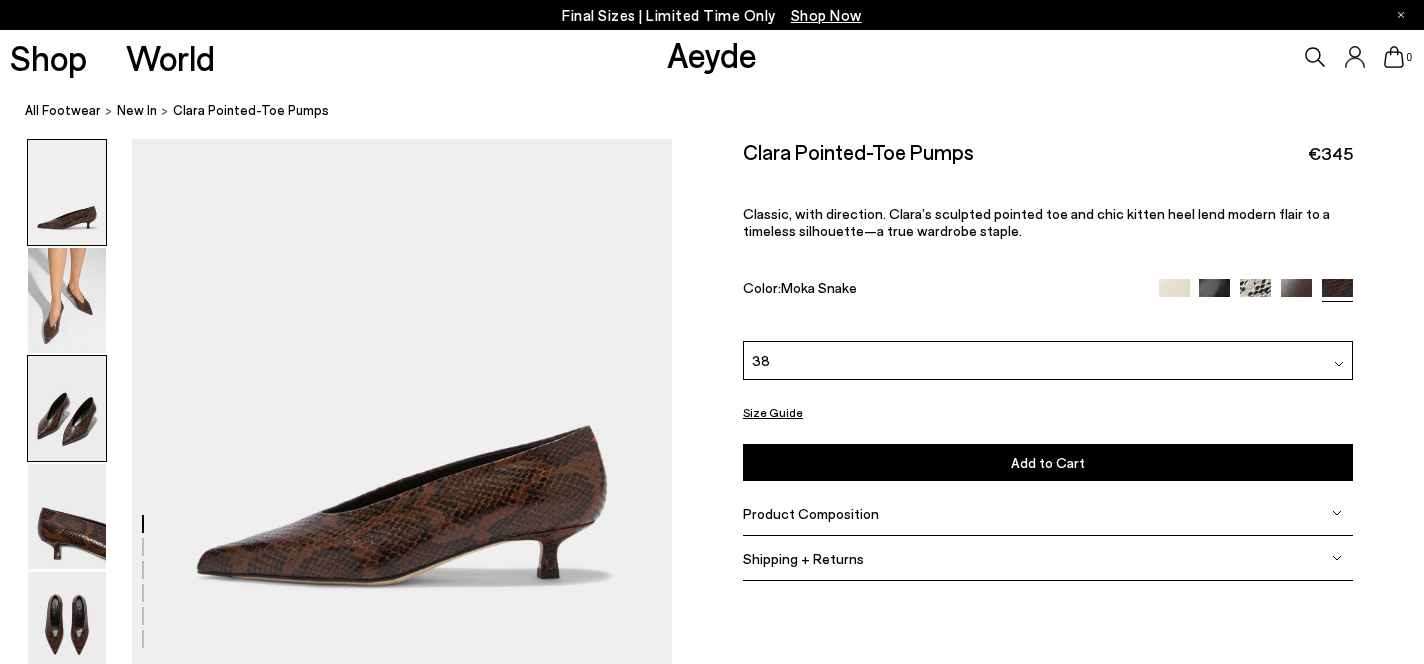 click at bounding box center [67, 408] 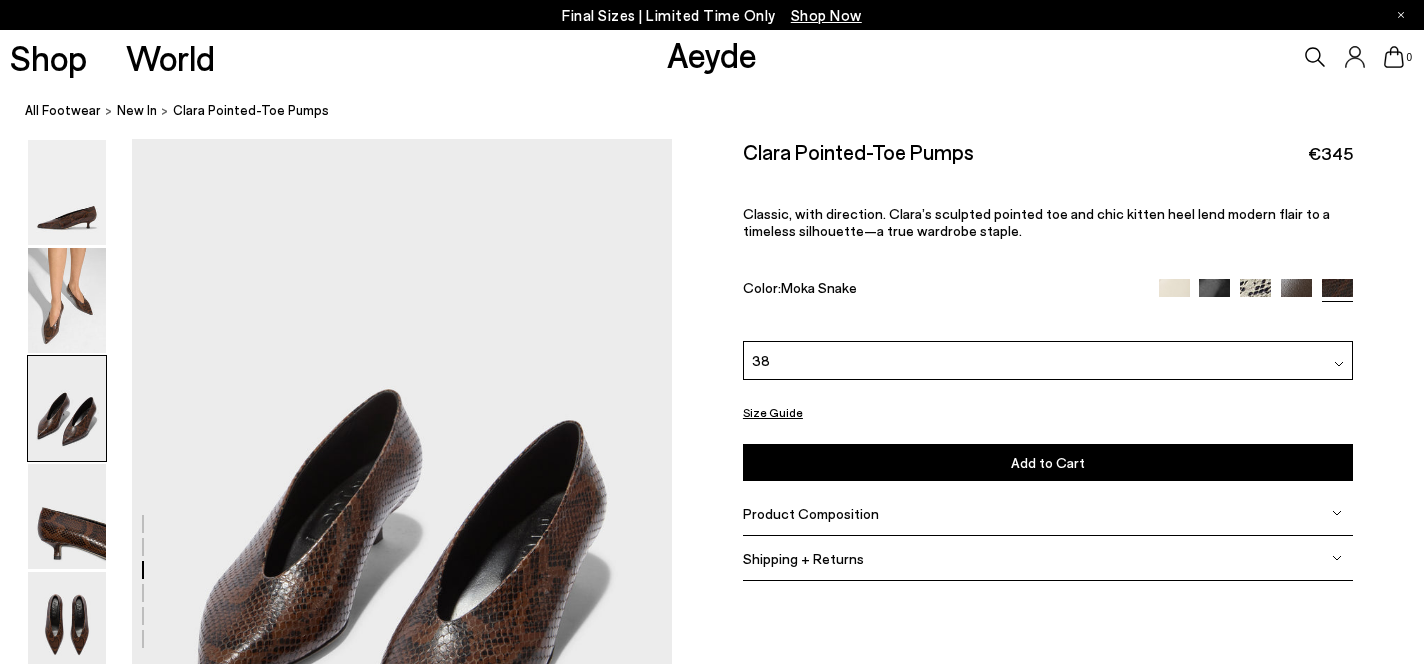 scroll, scrollTop: 1252, scrollLeft: 0, axis: vertical 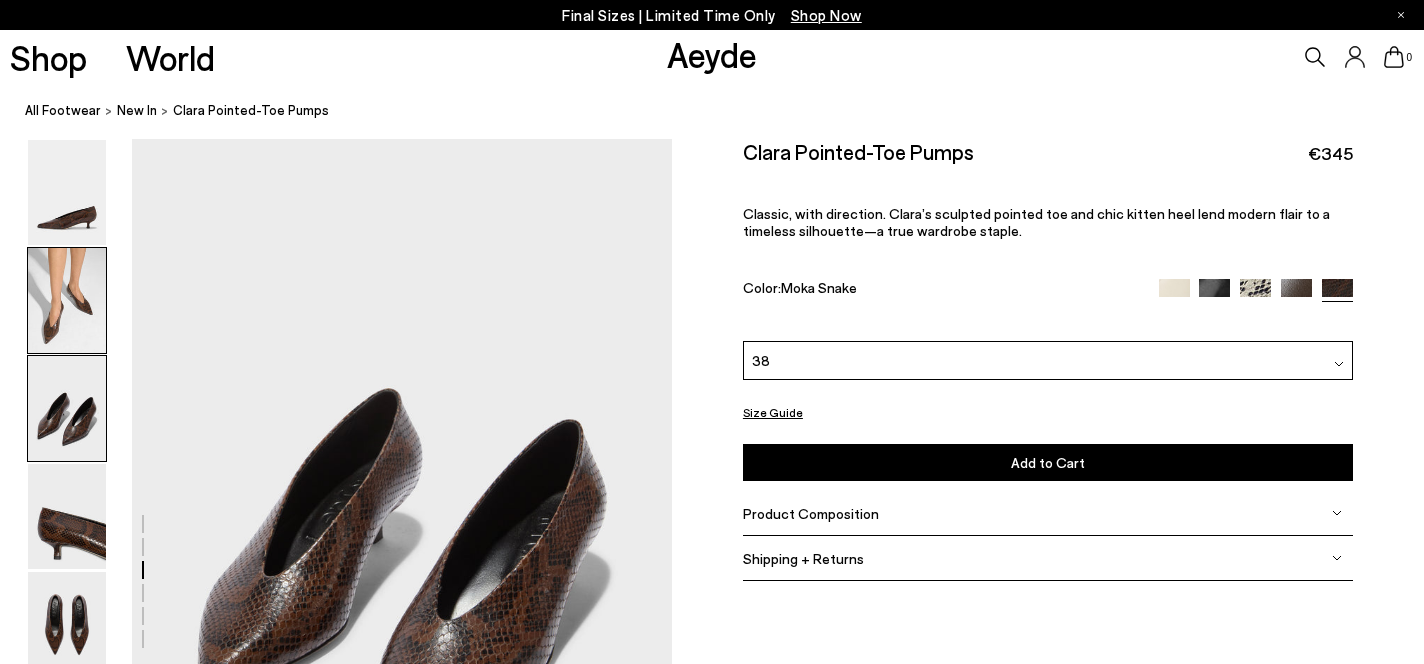 click at bounding box center (67, 300) 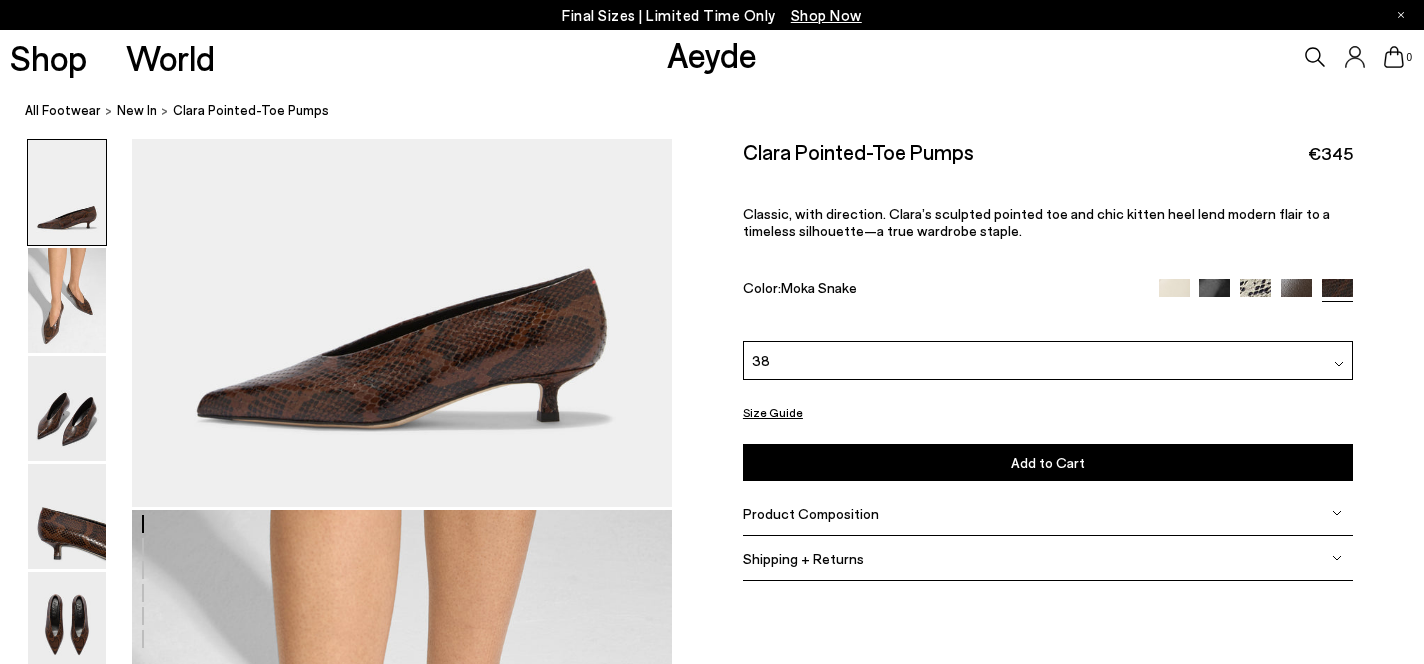 scroll, scrollTop: 0, scrollLeft: 0, axis: both 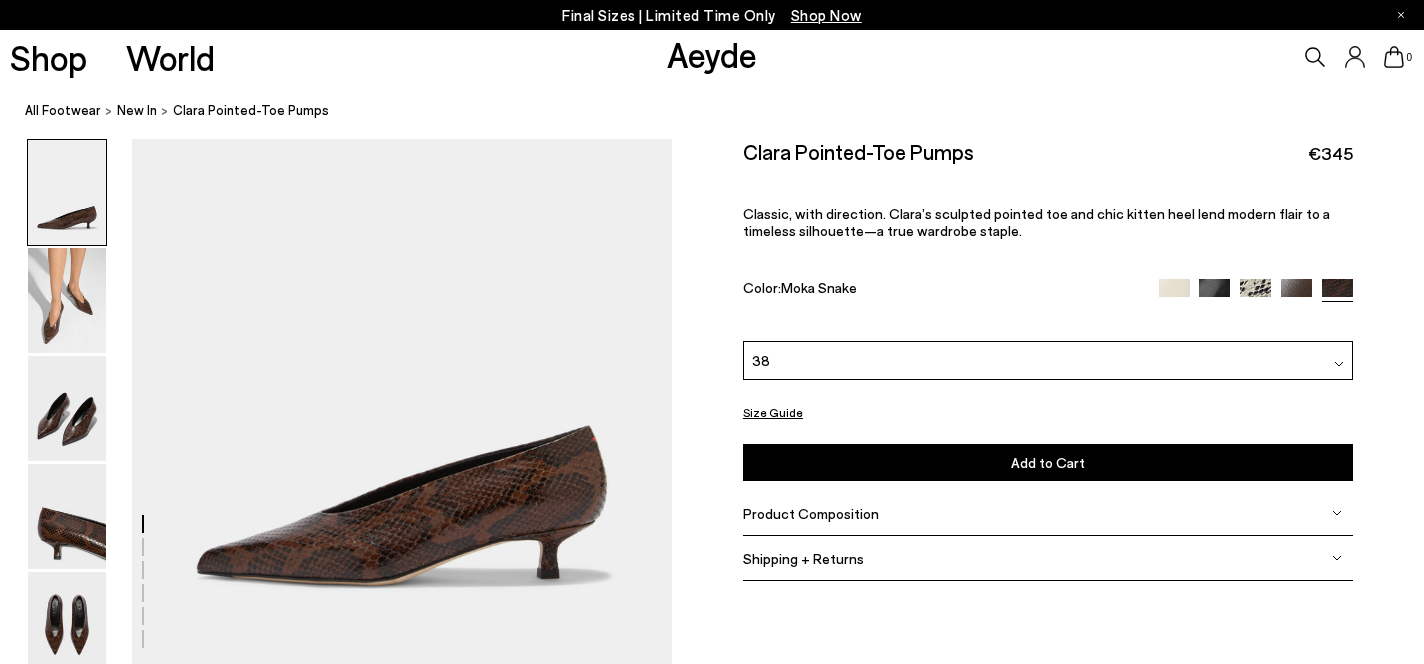 click on "Final Sizes | Limited Time Only
Shop Now" at bounding box center (712, 15) 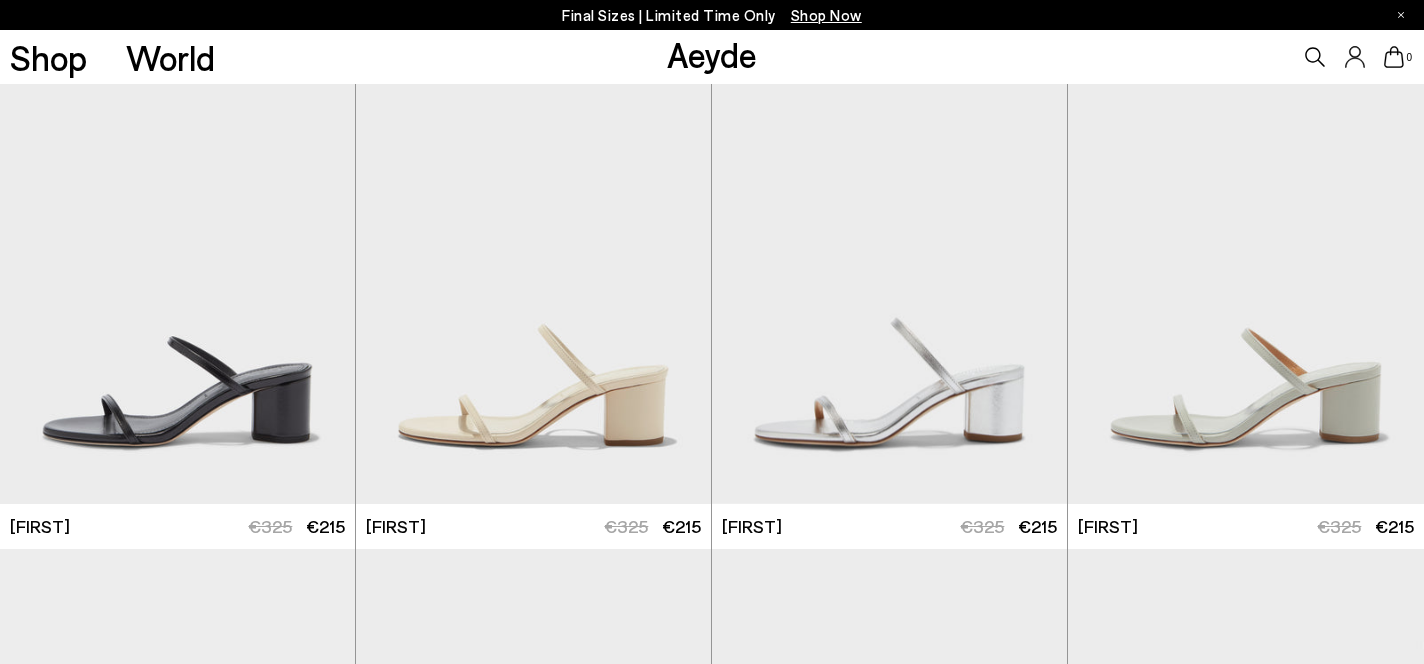 scroll, scrollTop: 276, scrollLeft: 0, axis: vertical 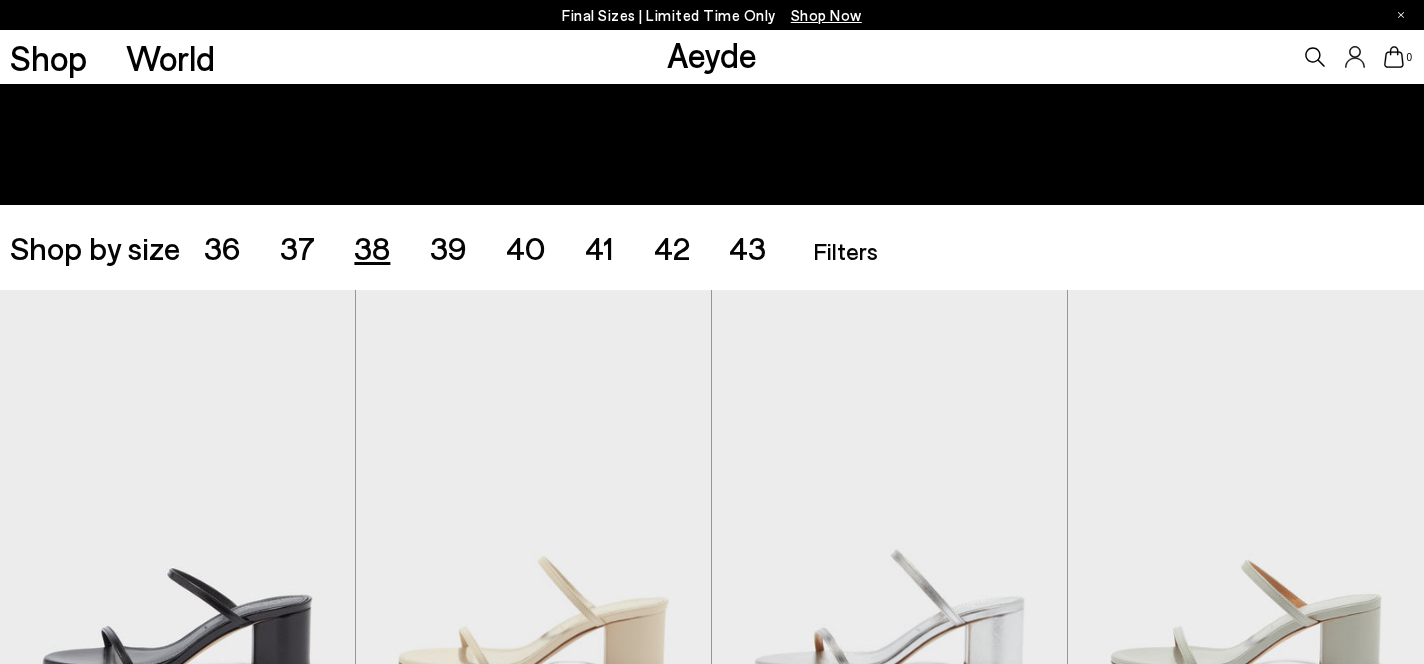 click on "38" at bounding box center [372, 247] 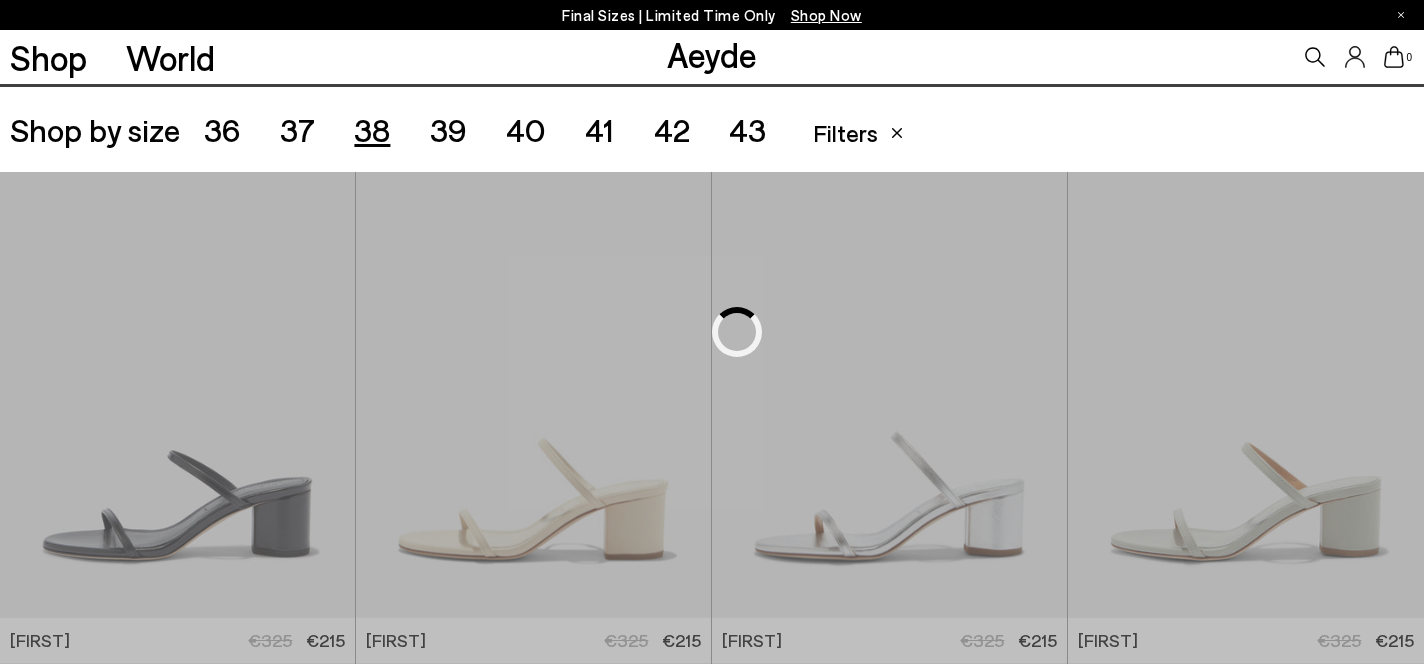 scroll, scrollTop: 397, scrollLeft: 0, axis: vertical 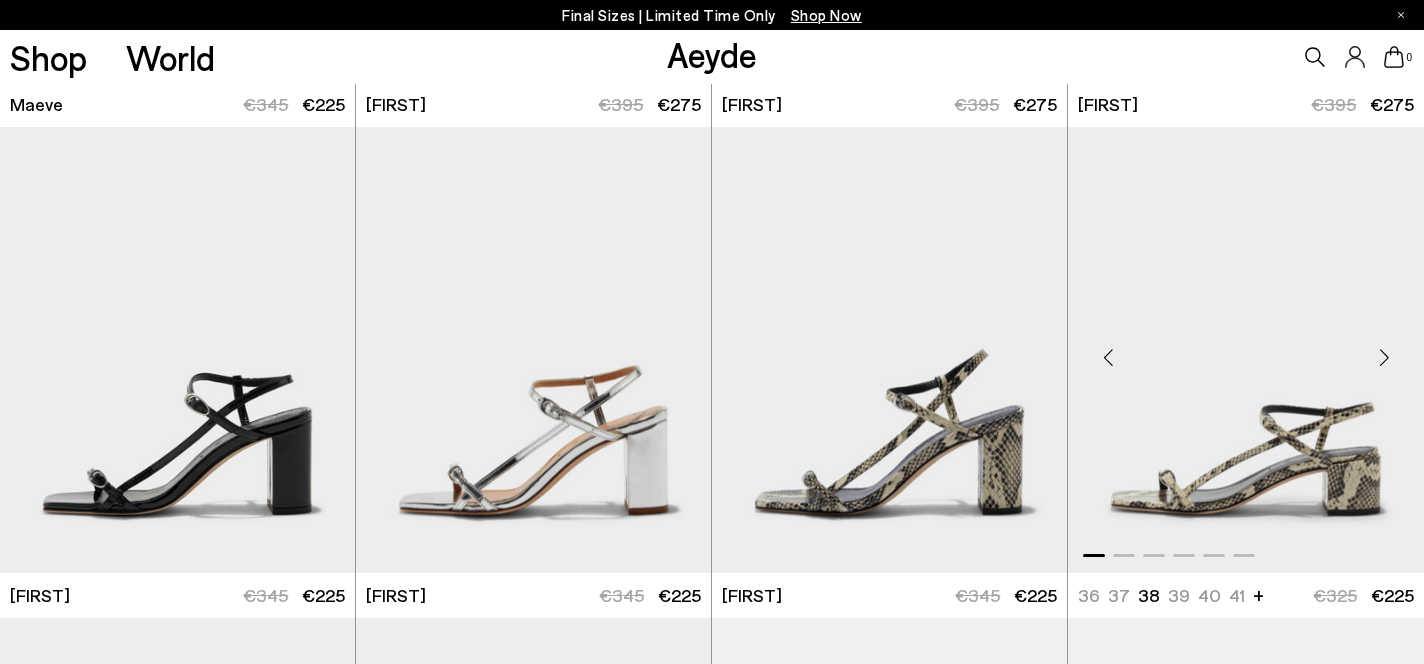 click at bounding box center [1246, 350] 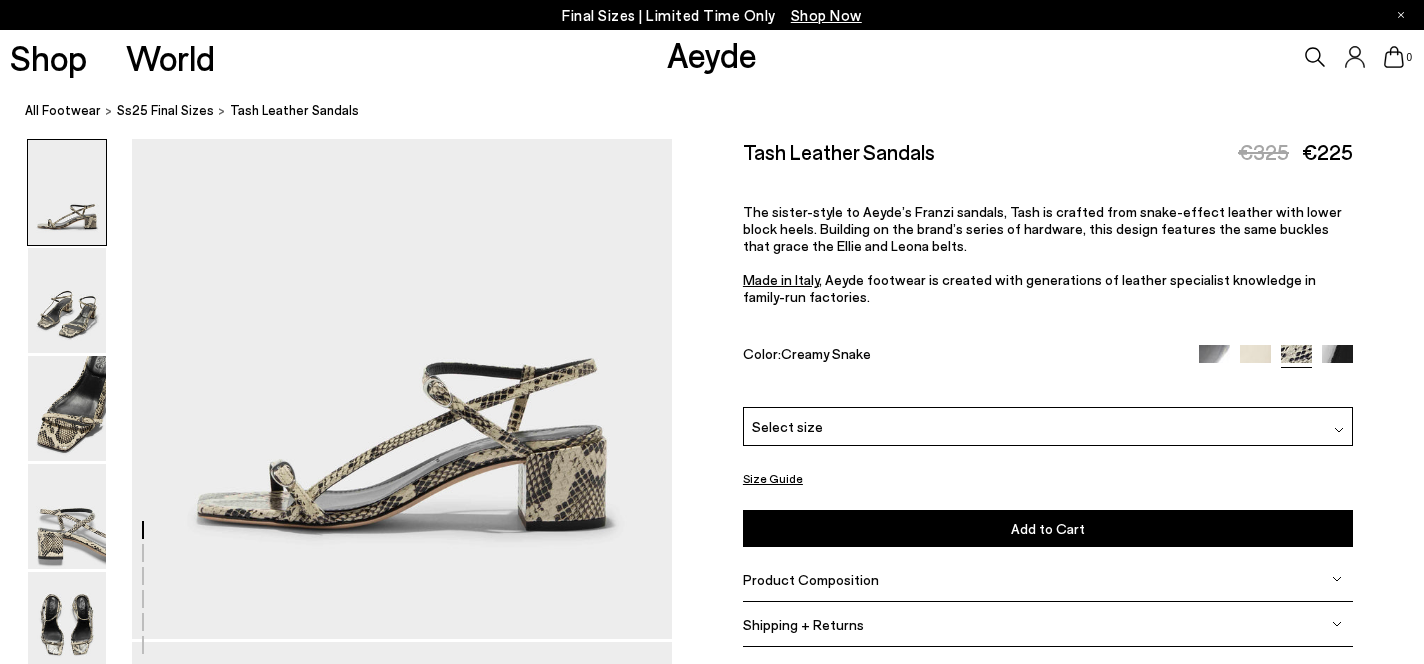 scroll, scrollTop: 244, scrollLeft: 0, axis: vertical 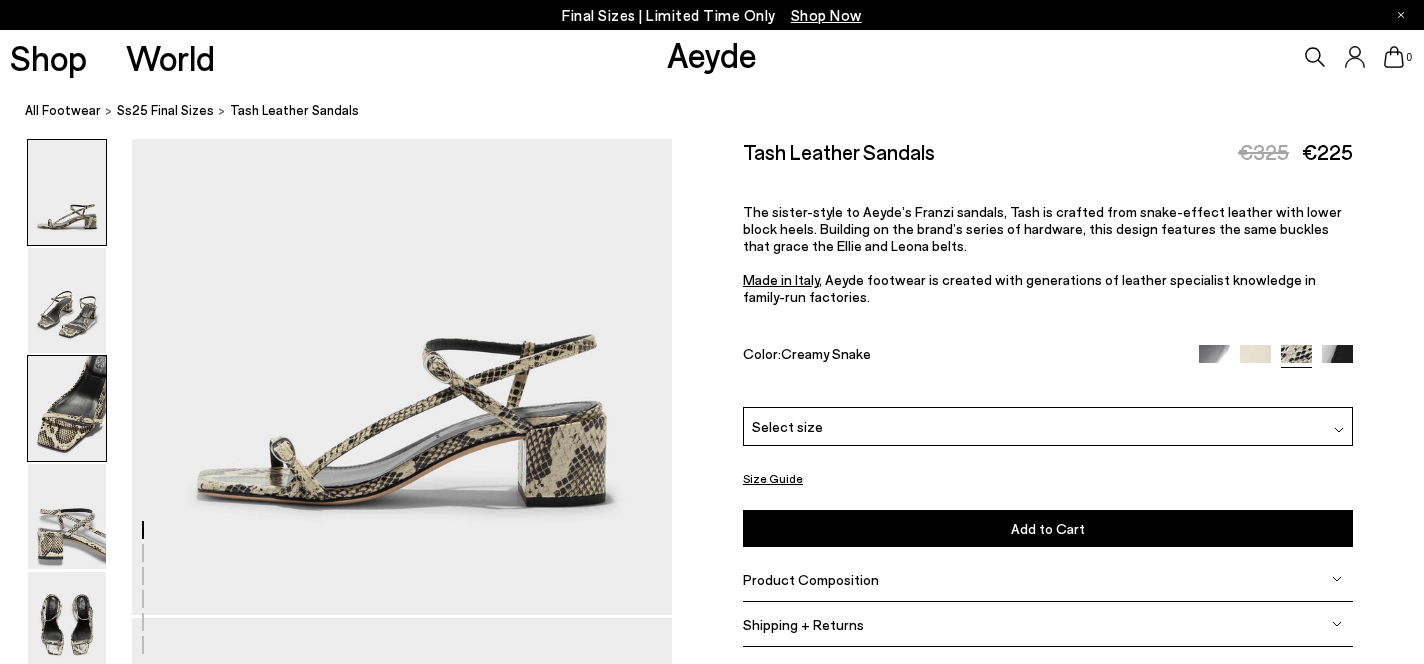click at bounding box center (67, 408) 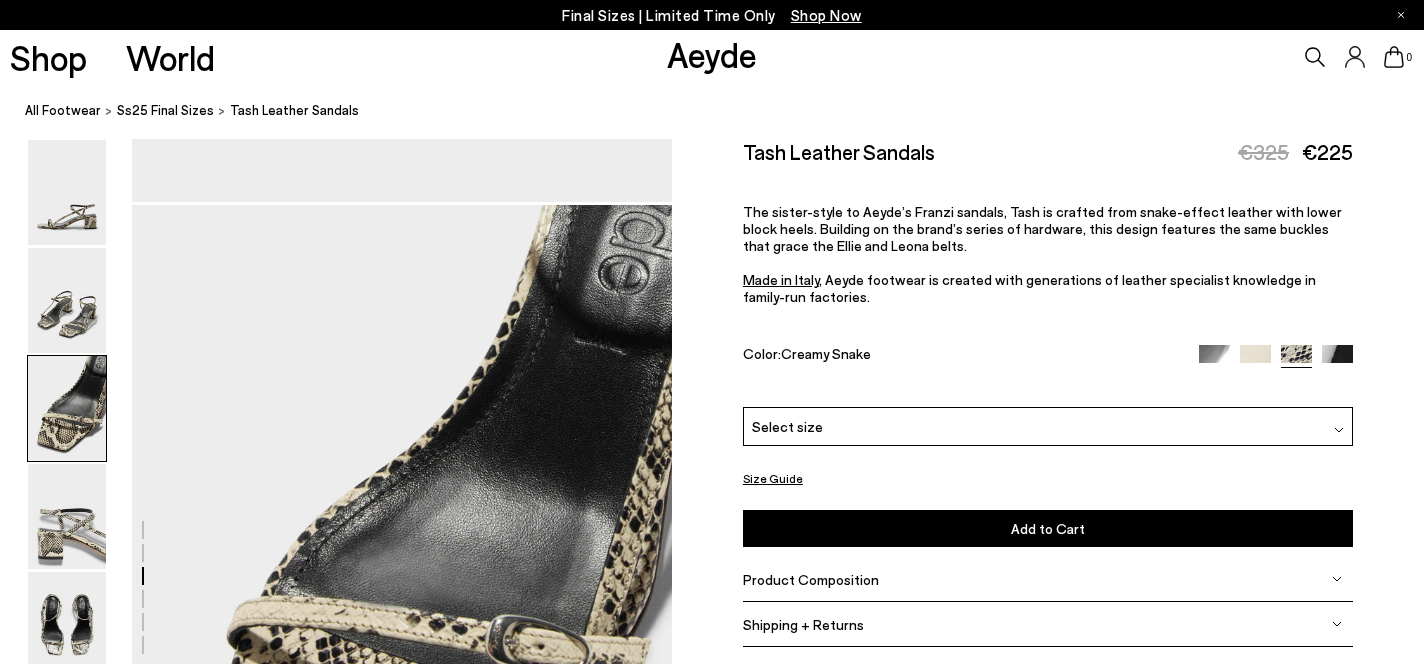 scroll, scrollTop: 1280, scrollLeft: 0, axis: vertical 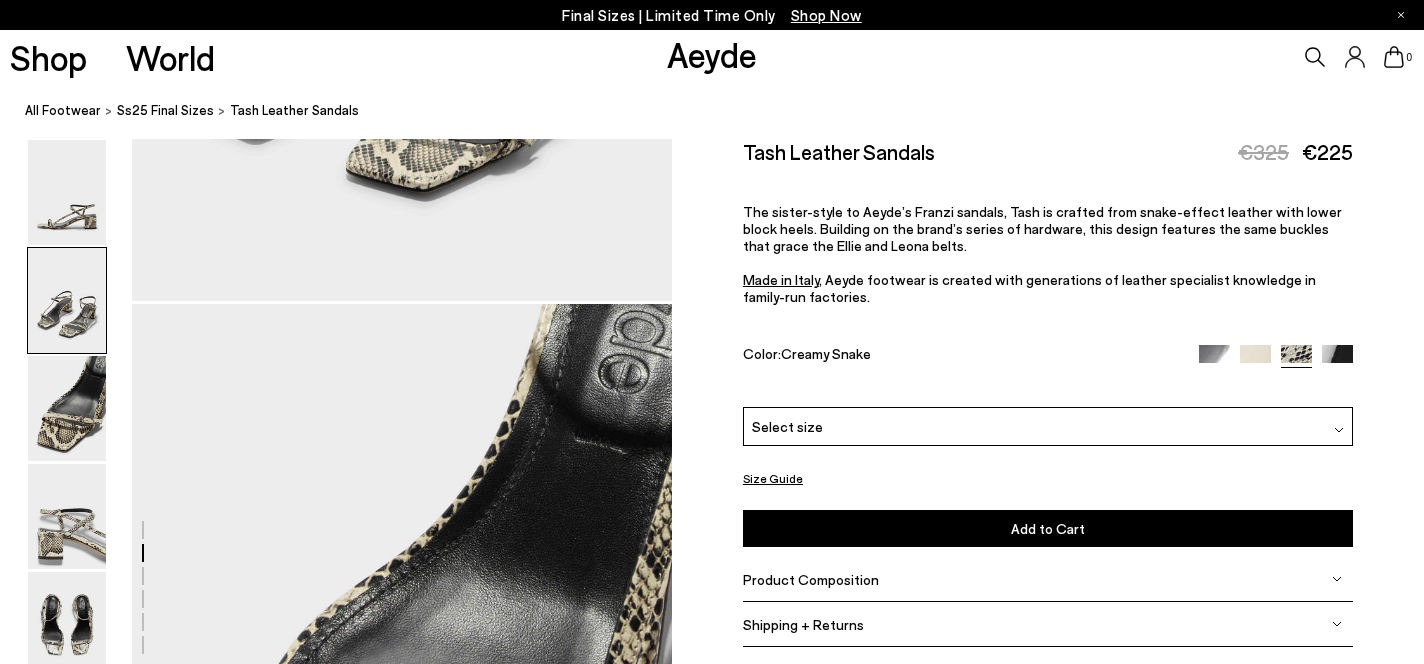 click at bounding box center [1337, 579] 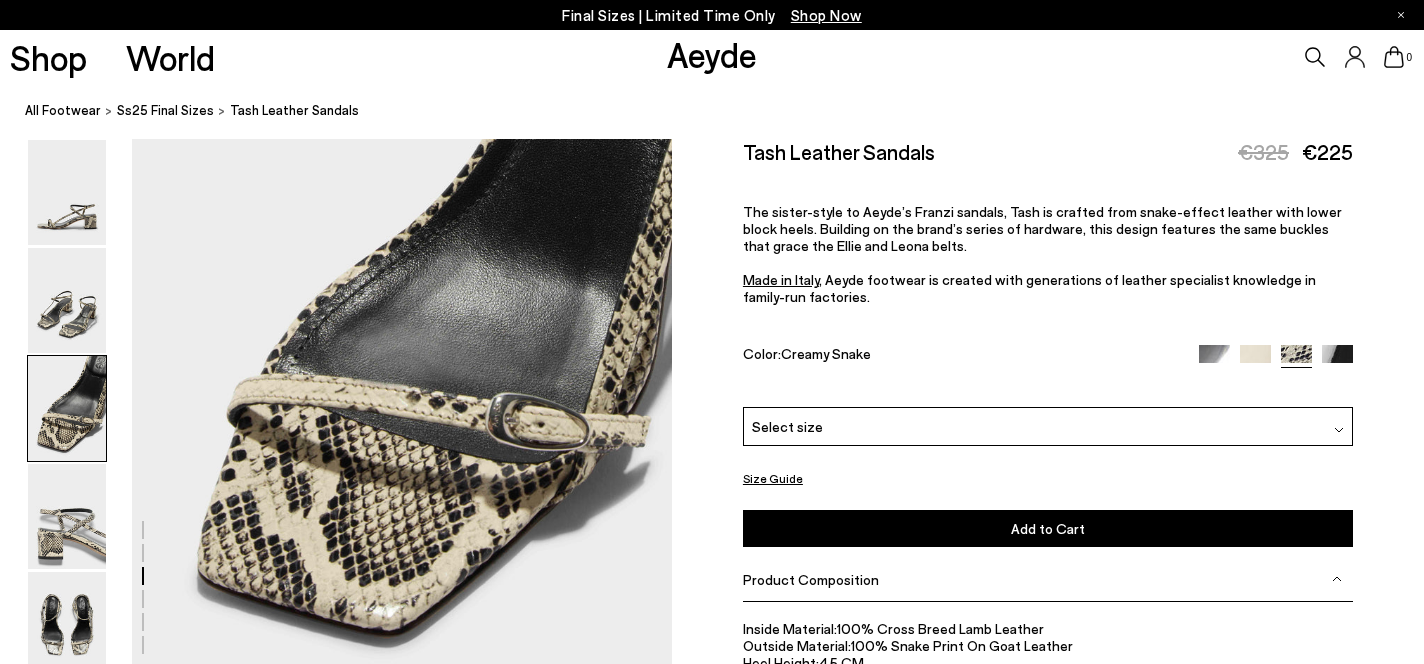 scroll, scrollTop: 1608, scrollLeft: 0, axis: vertical 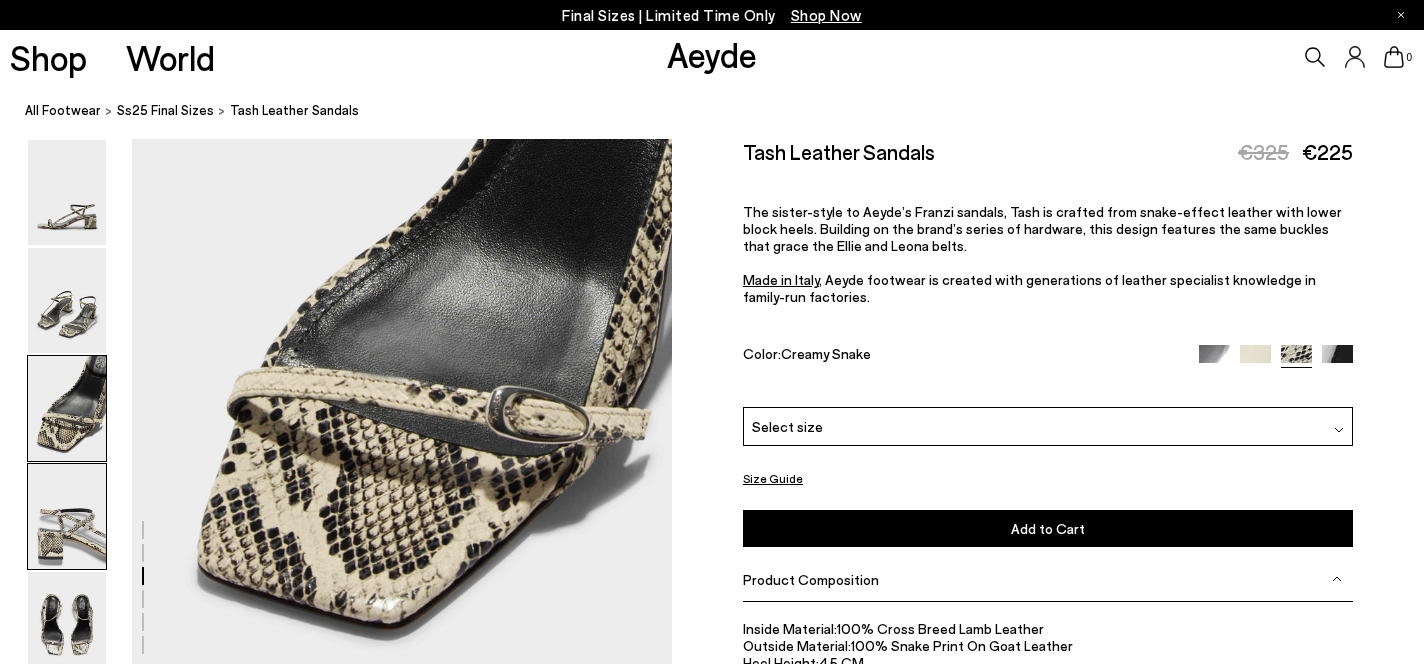 click at bounding box center [67, 516] 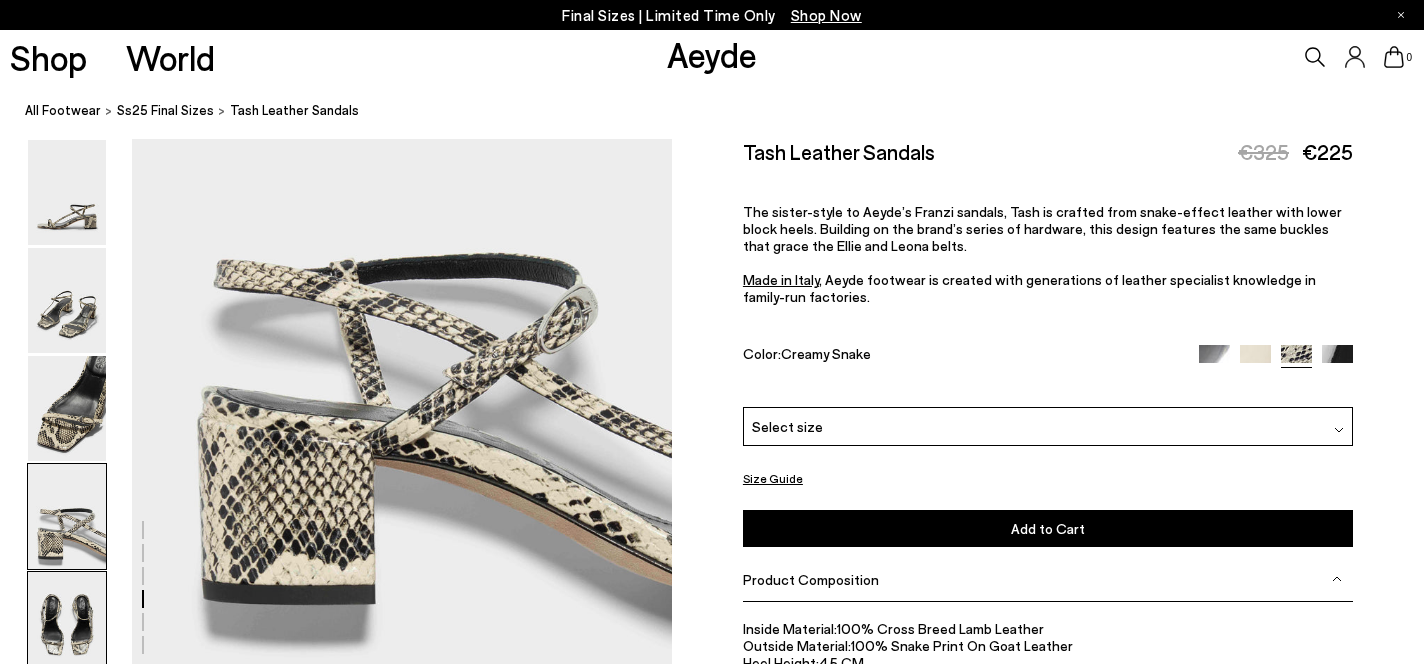 scroll, scrollTop: 2356, scrollLeft: 0, axis: vertical 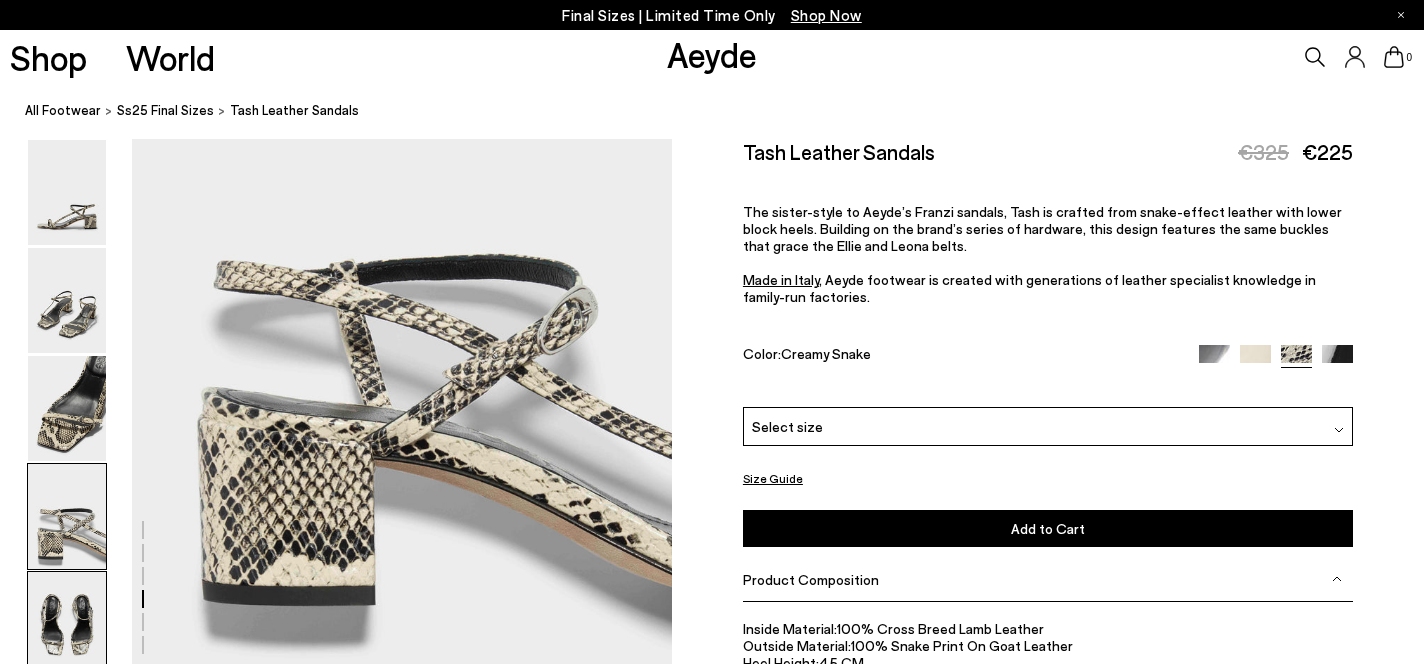click at bounding box center (67, 624) 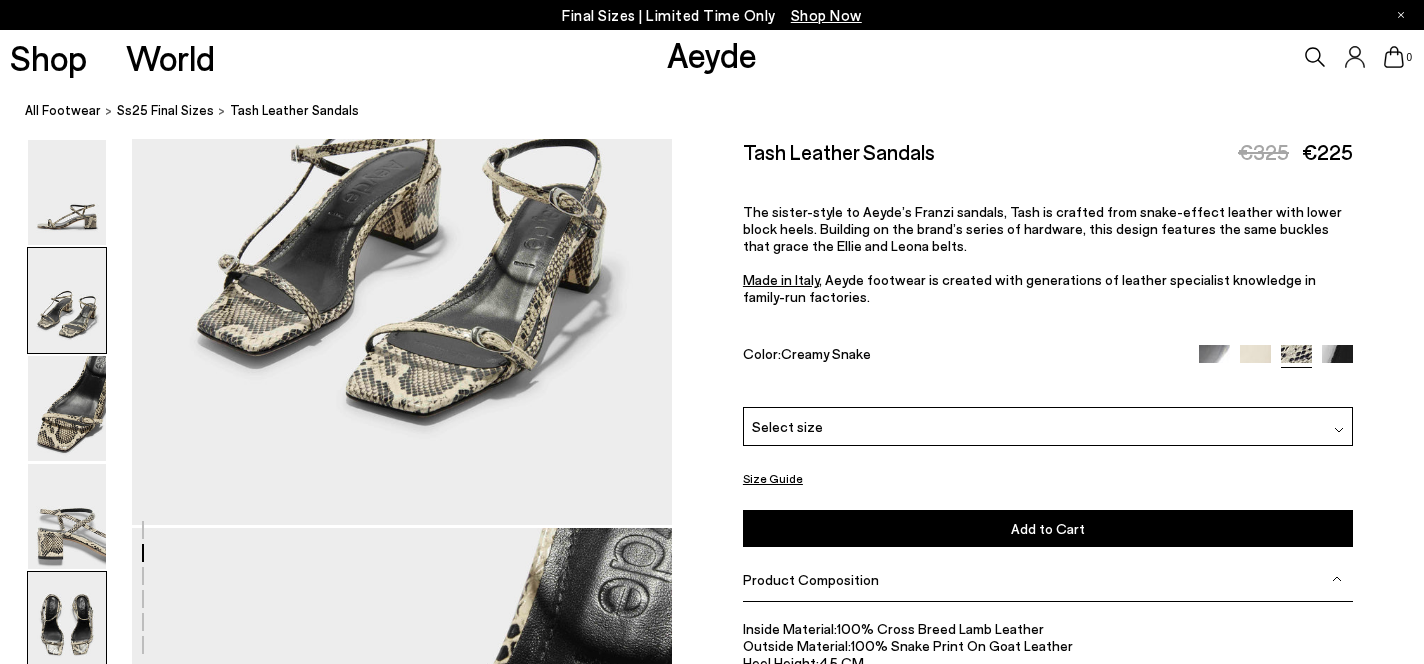 scroll, scrollTop: 908, scrollLeft: 0, axis: vertical 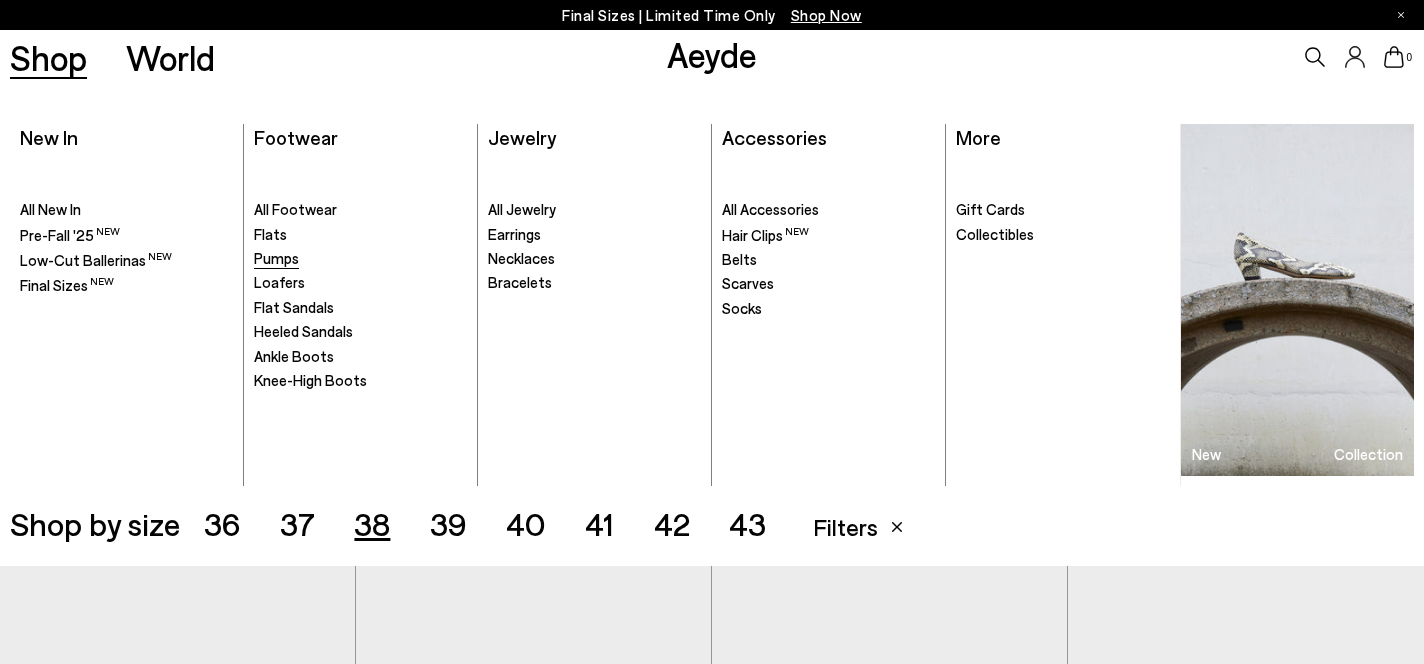 click on "Pumps" at bounding box center [276, 258] 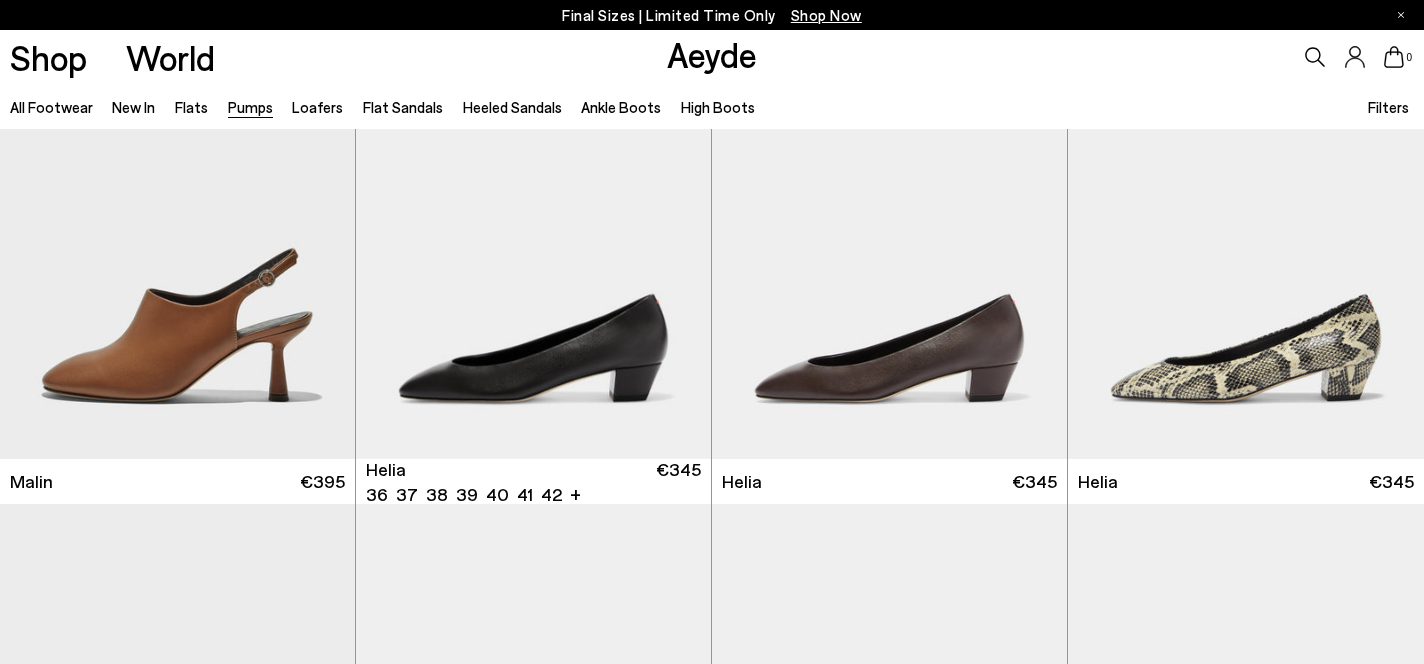 scroll, scrollTop: 1132, scrollLeft: 0, axis: vertical 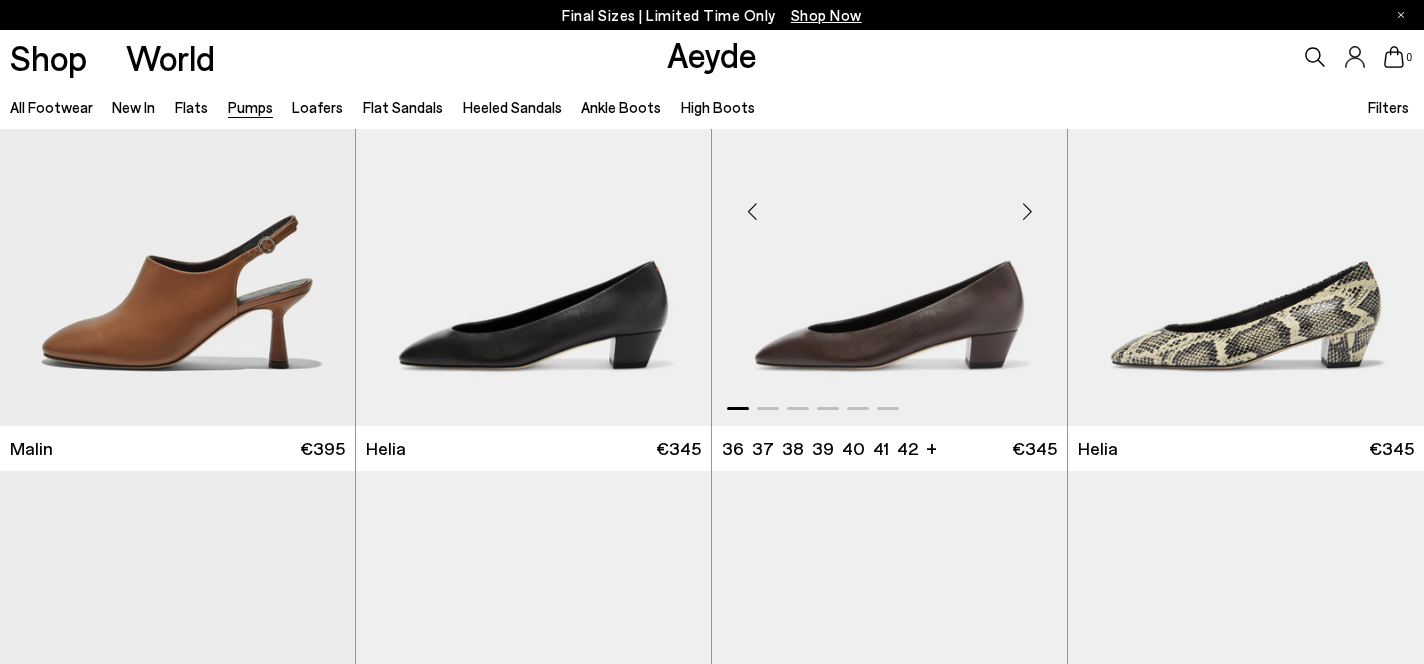 click at bounding box center [889, 203] 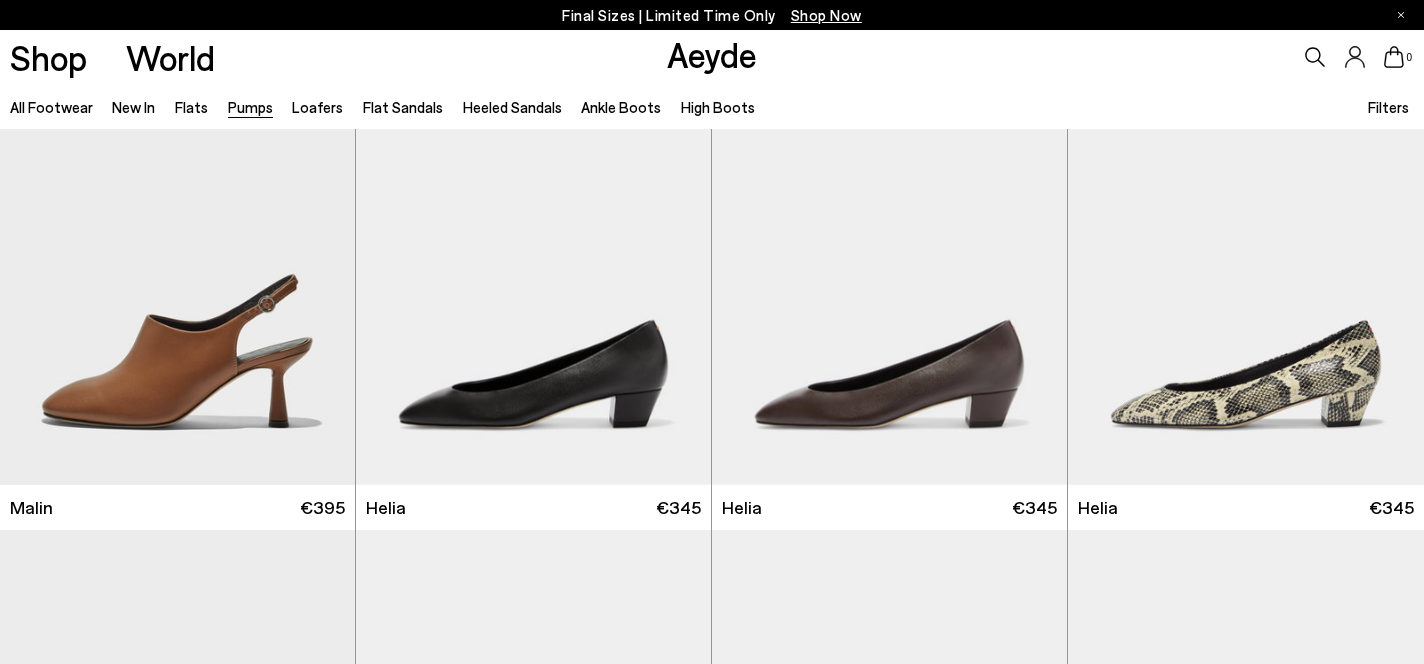 scroll, scrollTop: 960, scrollLeft: 0, axis: vertical 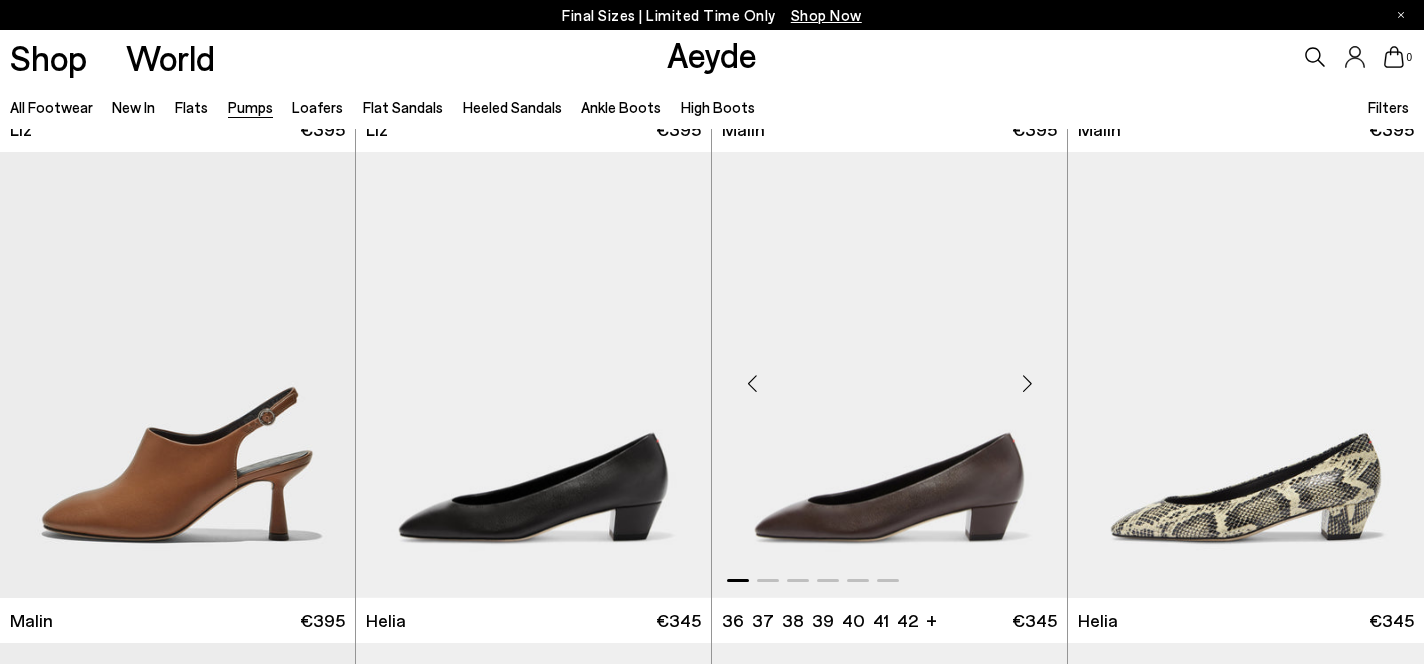 click at bounding box center [889, 375] 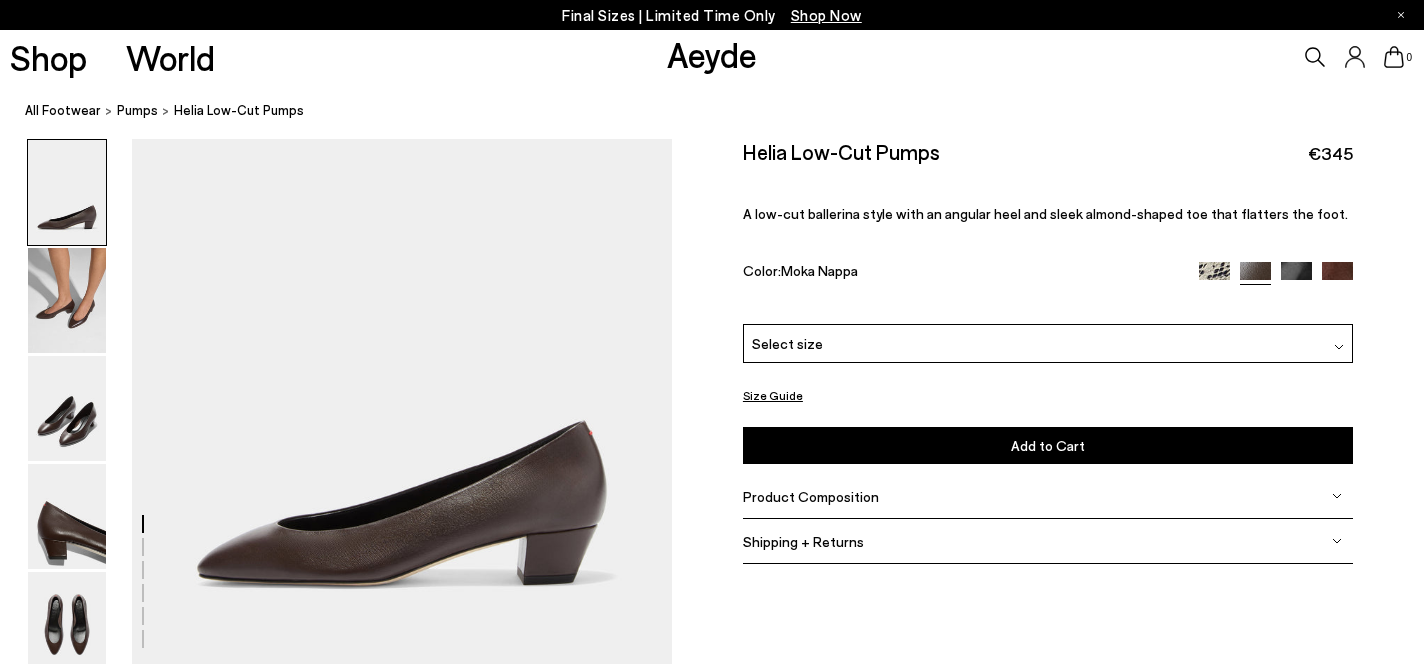 scroll, scrollTop: 0, scrollLeft: 0, axis: both 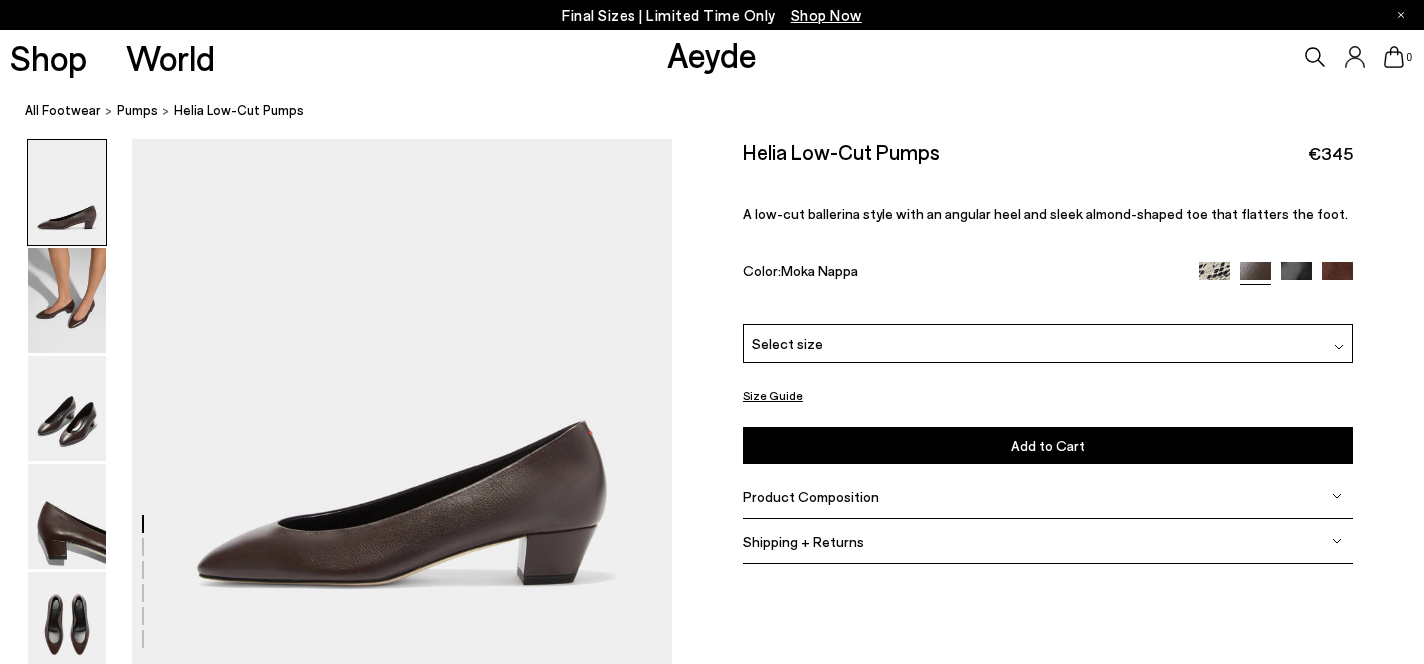 click at bounding box center [1337, 496] 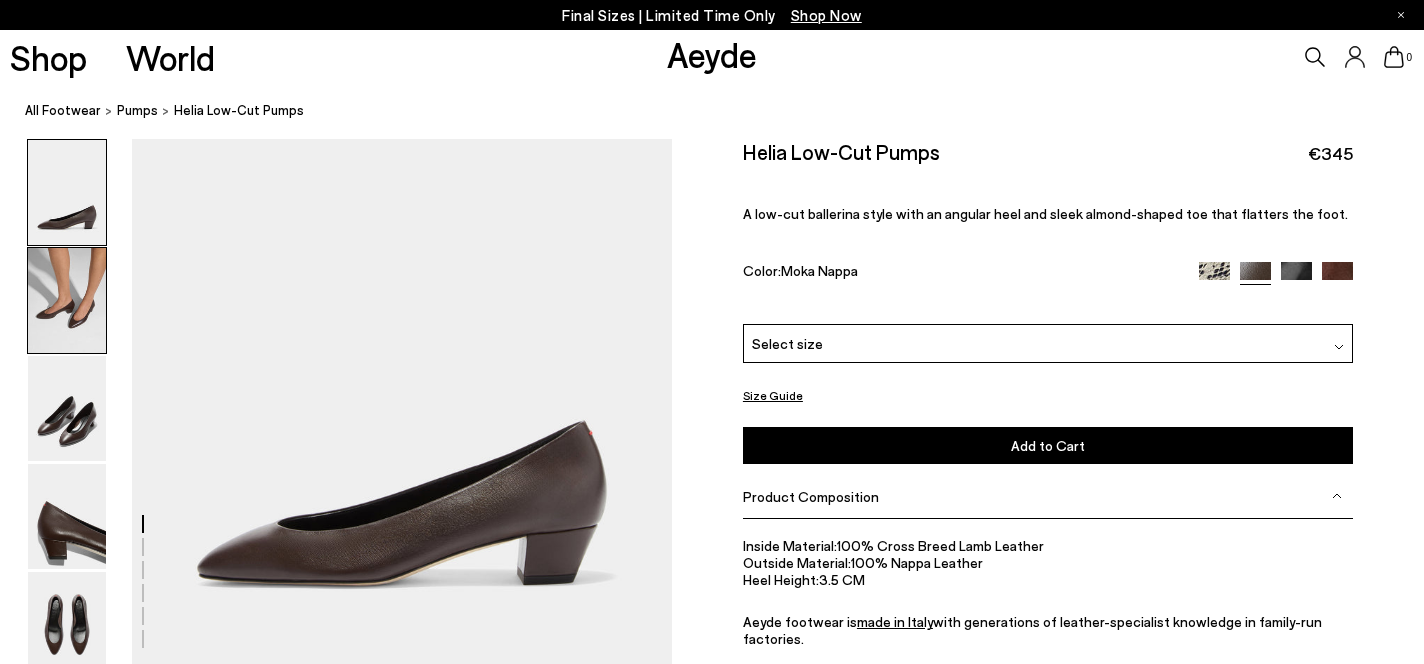 click at bounding box center [67, 300] 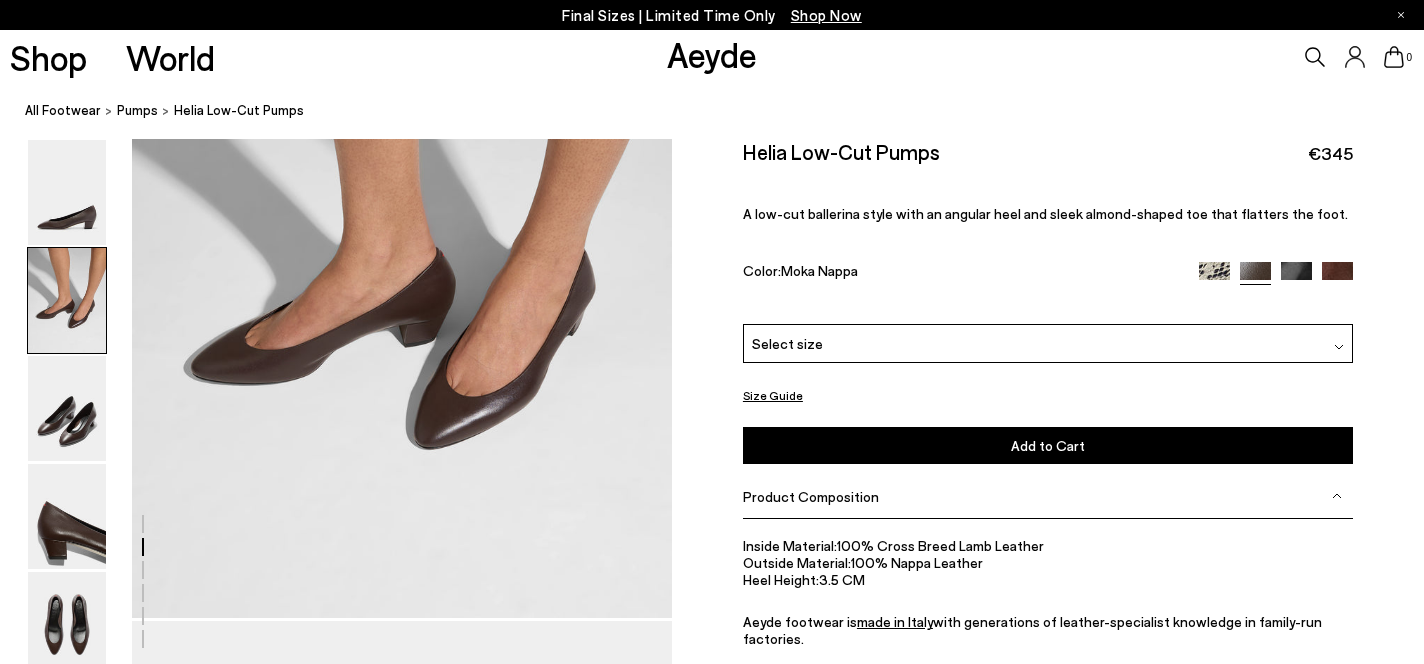 scroll, scrollTop: 776, scrollLeft: 0, axis: vertical 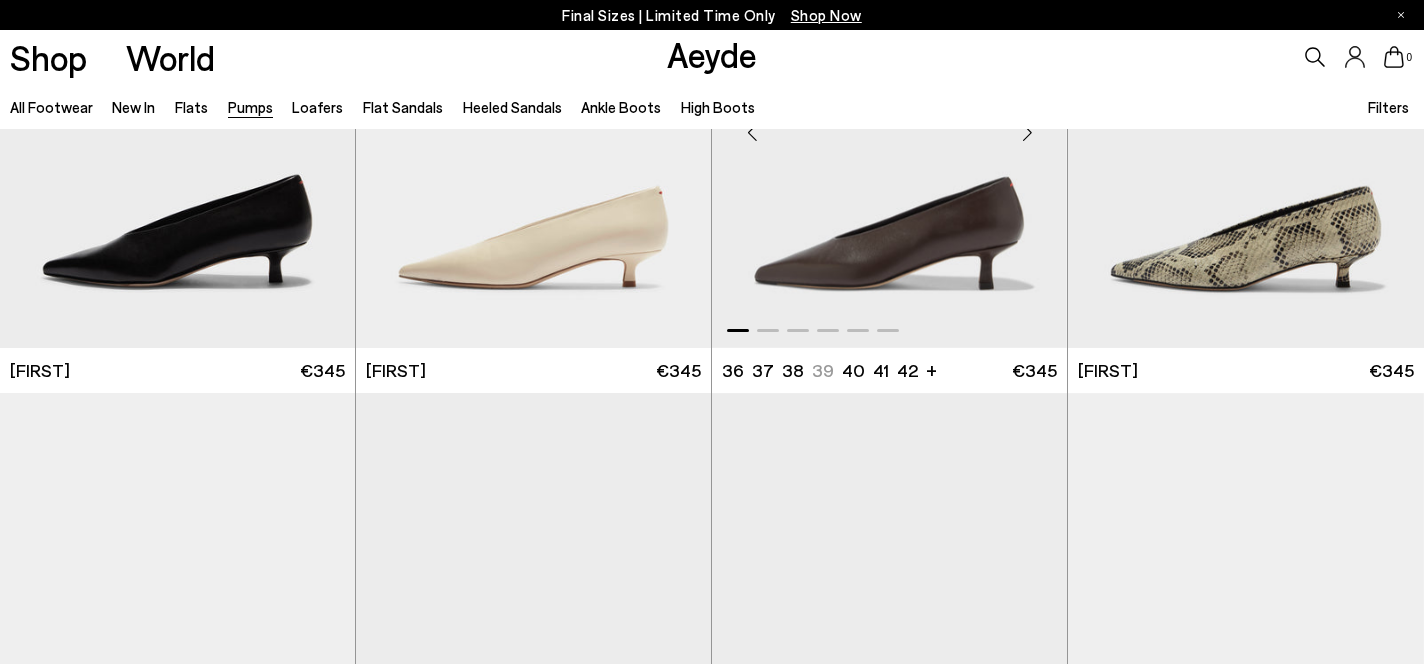 click at bounding box center (889, 124) 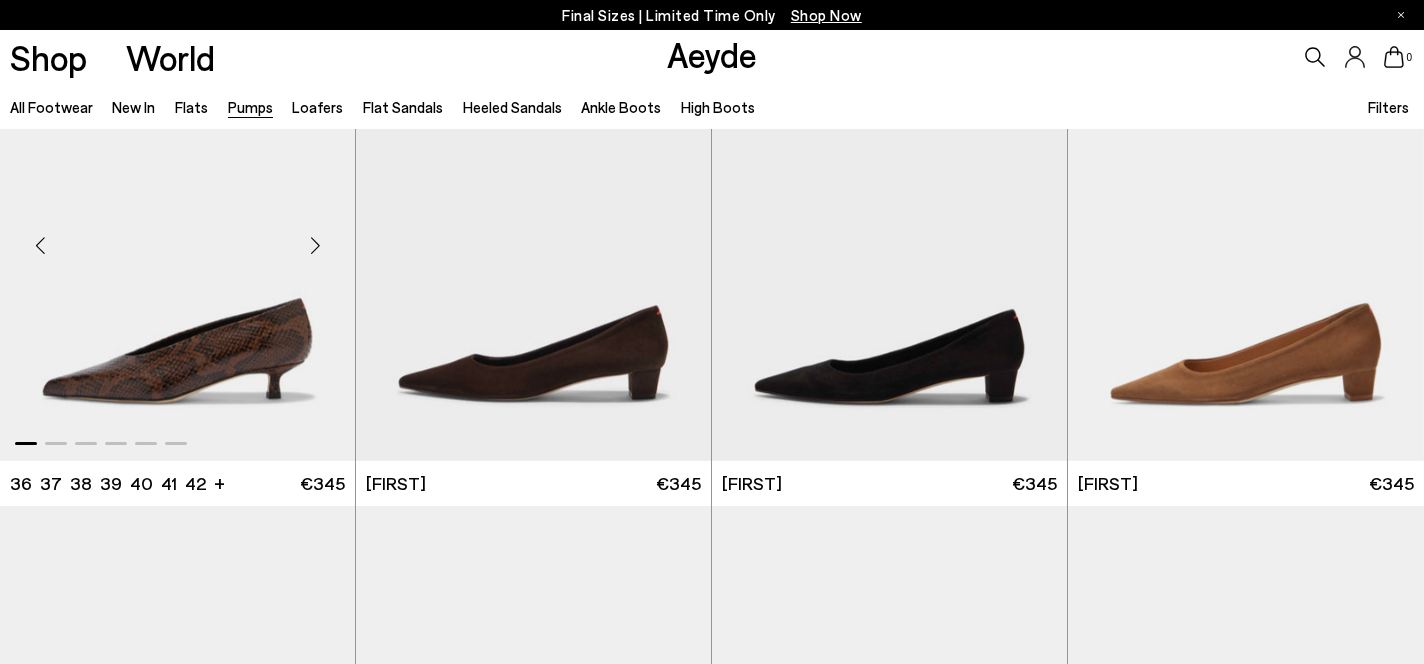 scroll, scrollTop: 3065, scrollLeft: 0, axis: vertical 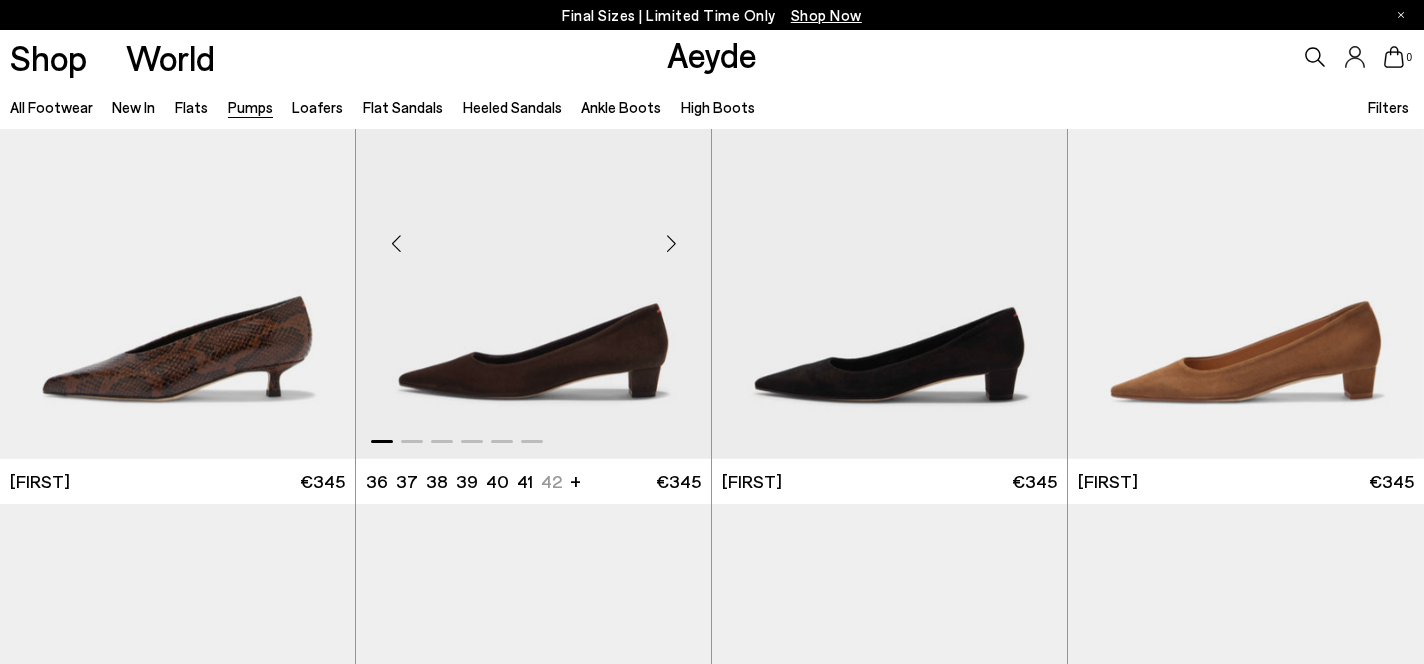 click at bounding box center [533, 236] 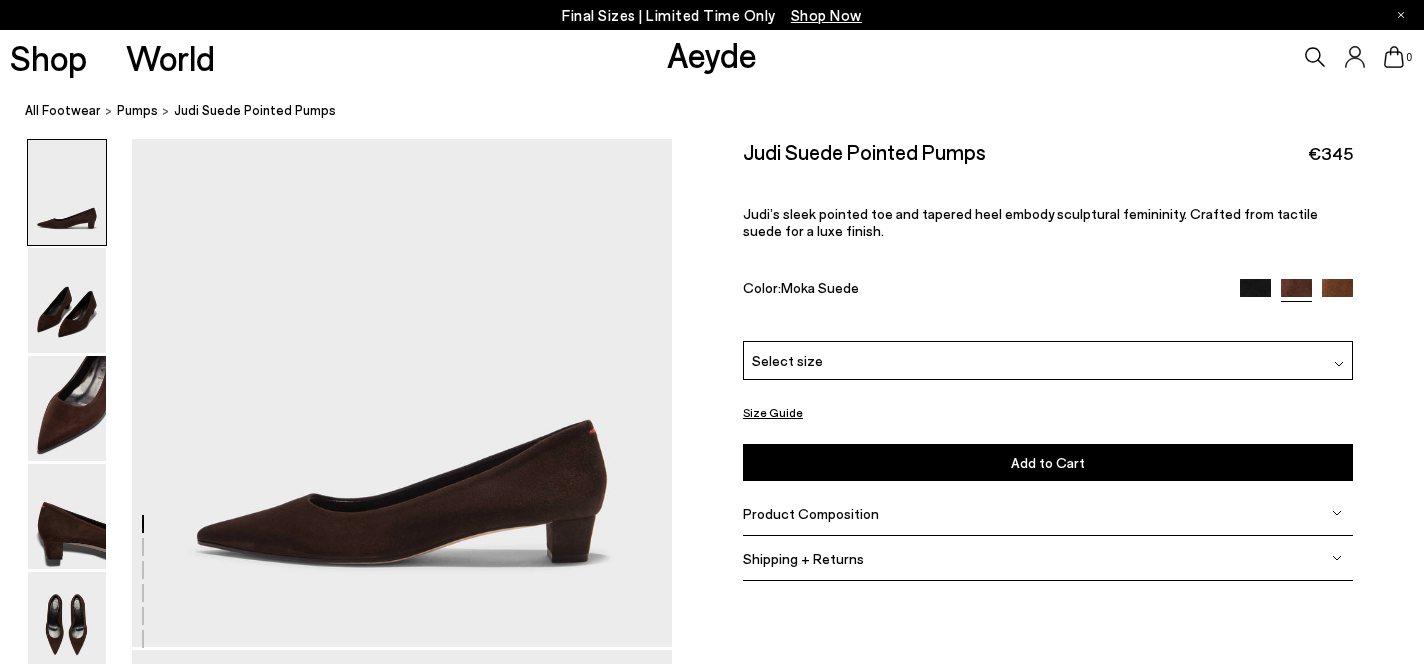 scroll, scrollTop: 18, scrollLeft: 0, axis: vertical 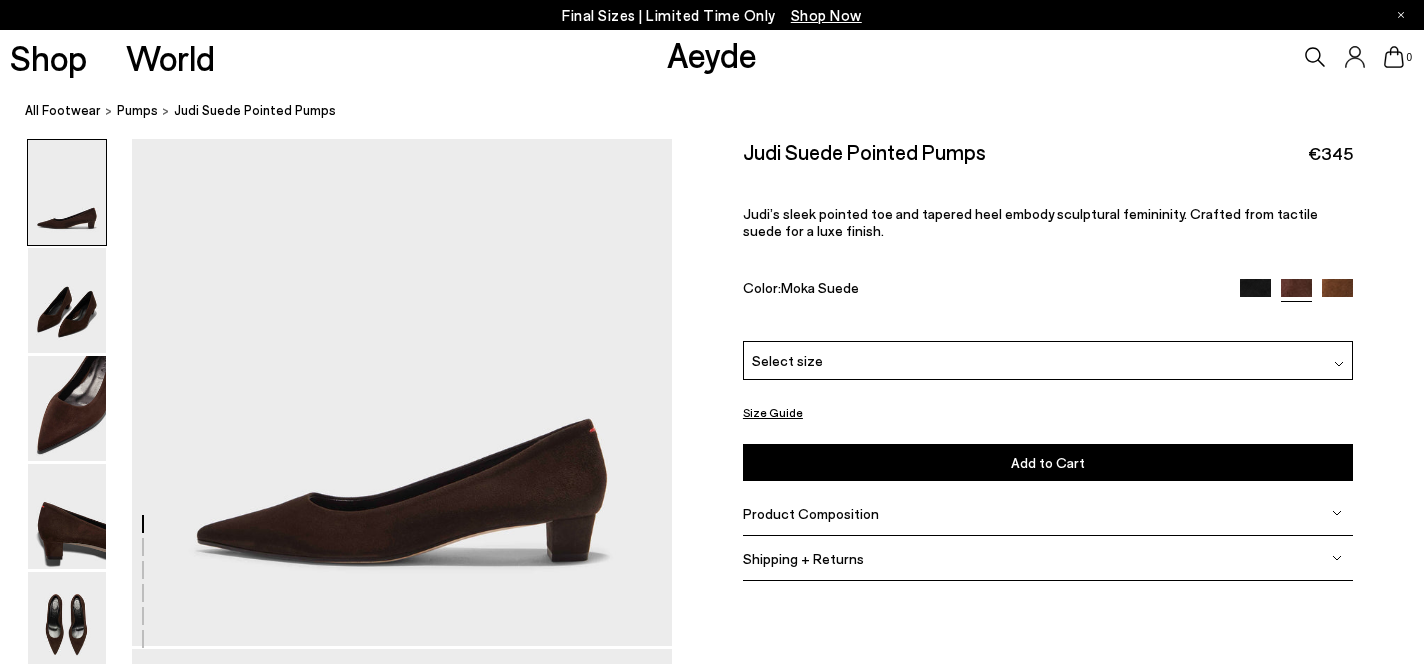 click at bounding box center (1337, 513) 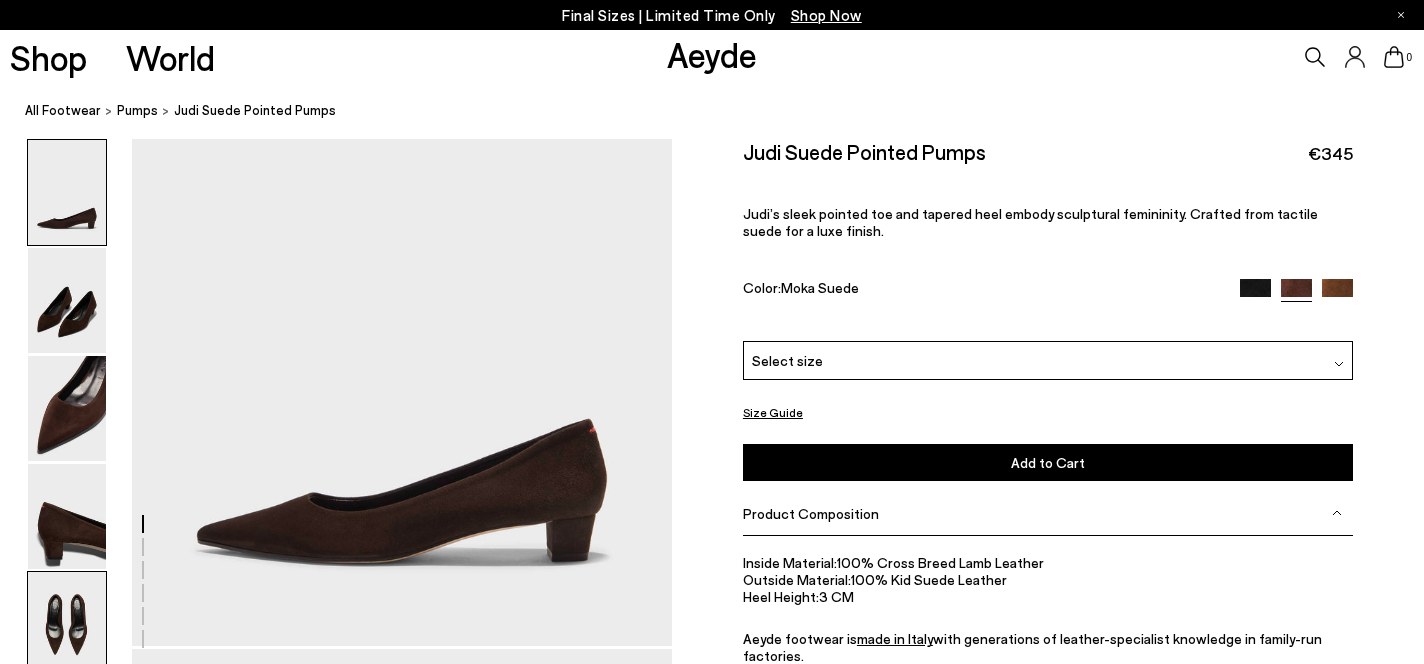 click at bounding box center [67, 624] 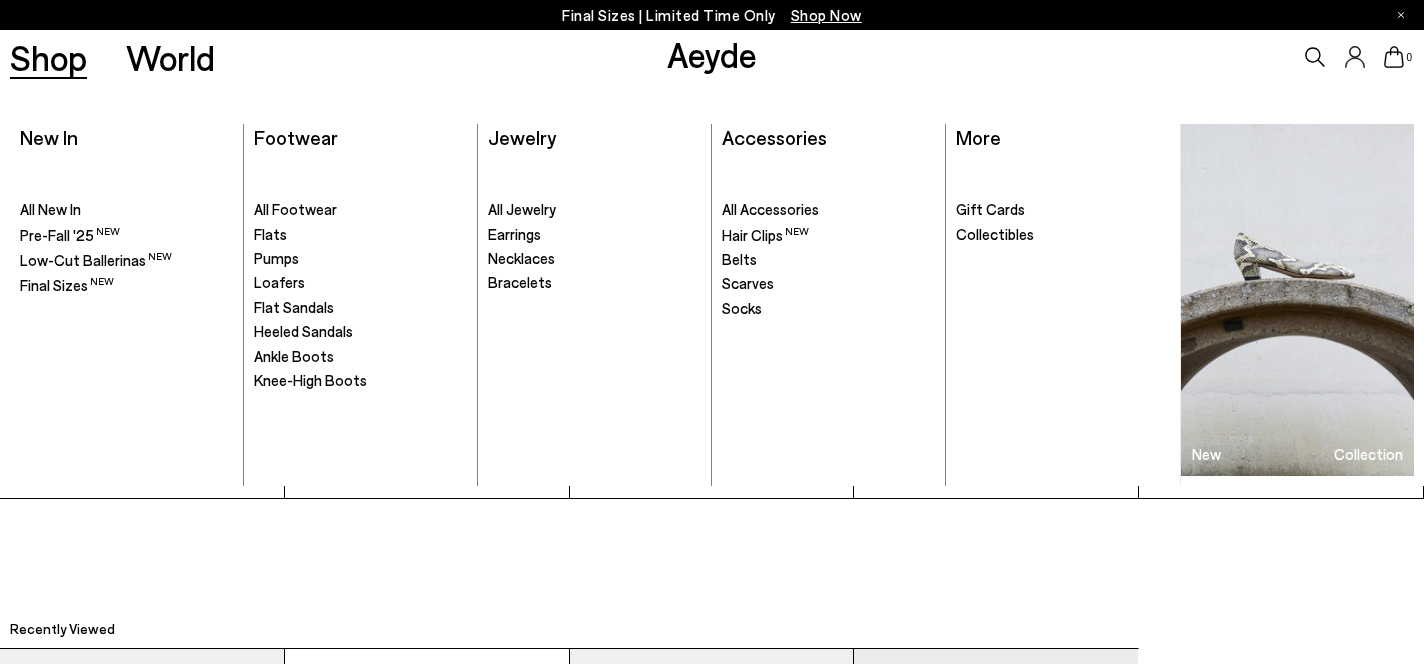 scroll, scrollTop: 4360, scrollLeft: 0, axis: vertical 